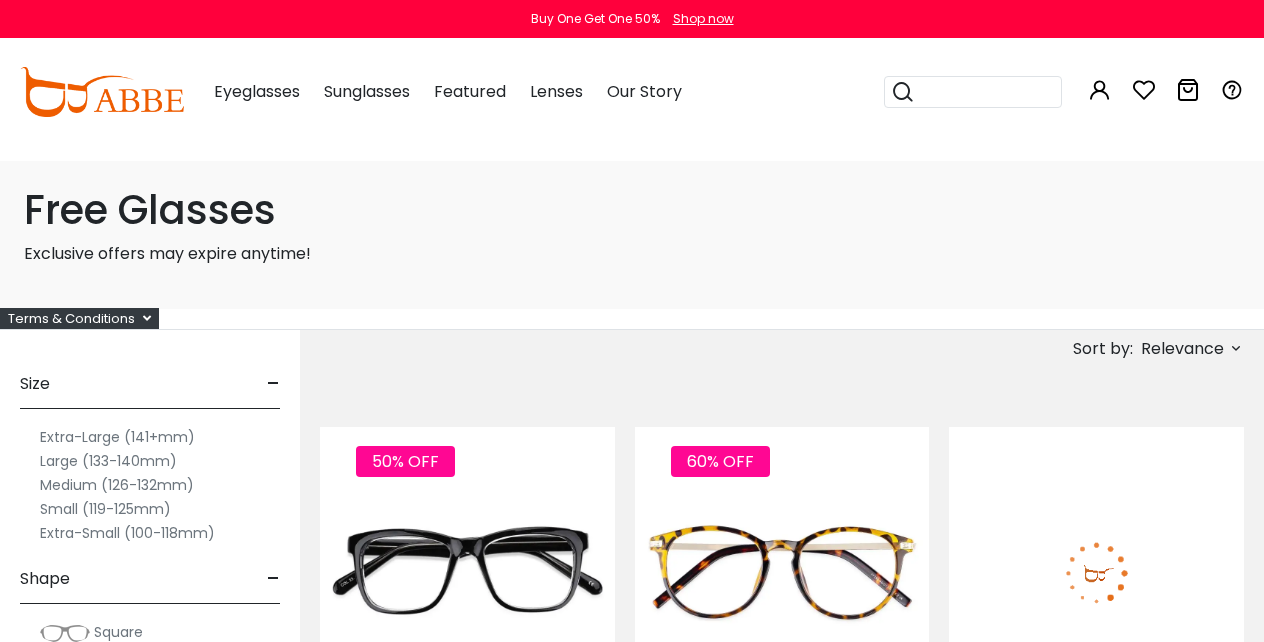 scroll, scrollTop: 0, scrollLeft: 0, axis: both 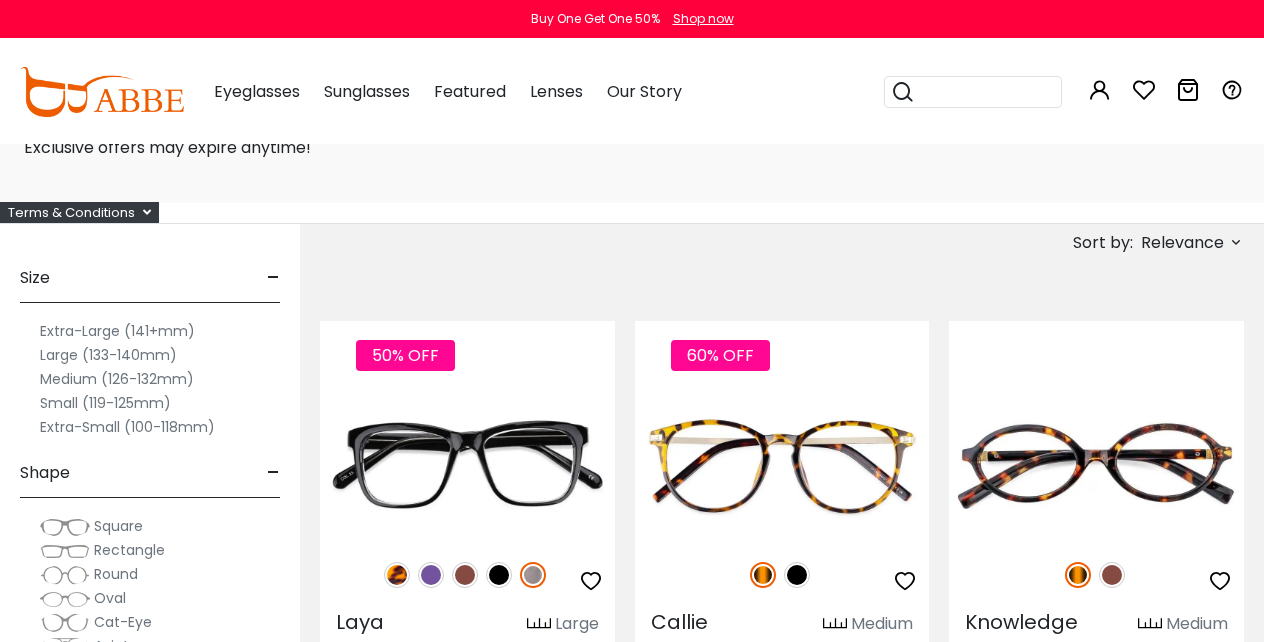 click on "Relevance" at bounding box center [1182, 243] 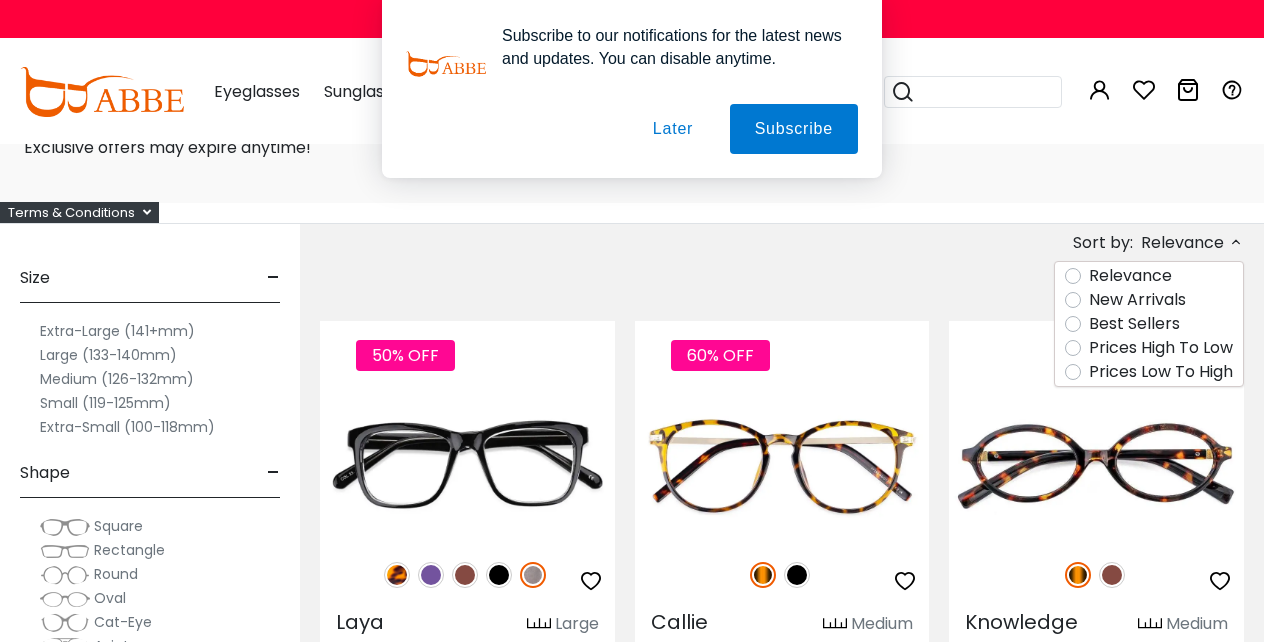 click on "Prices Low To High" at bounding box center [1161, 372] 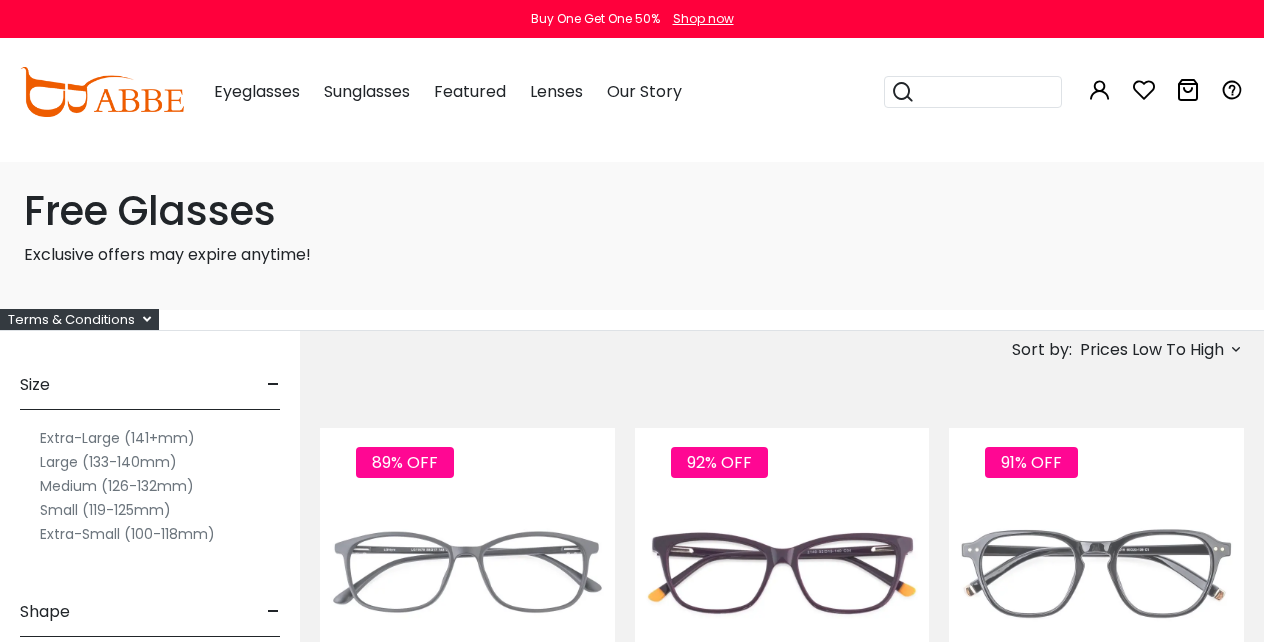 scroll, scrollTop: 0, scrollLeft: 0, axis: both 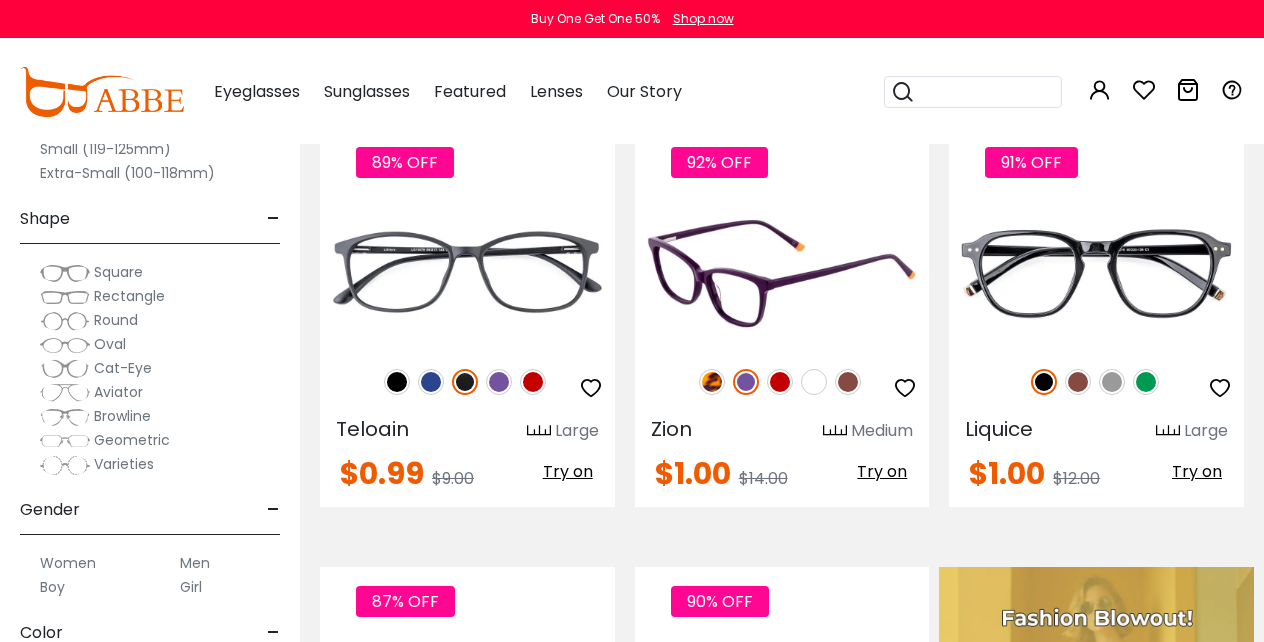 click at bounding box center (780, 382) 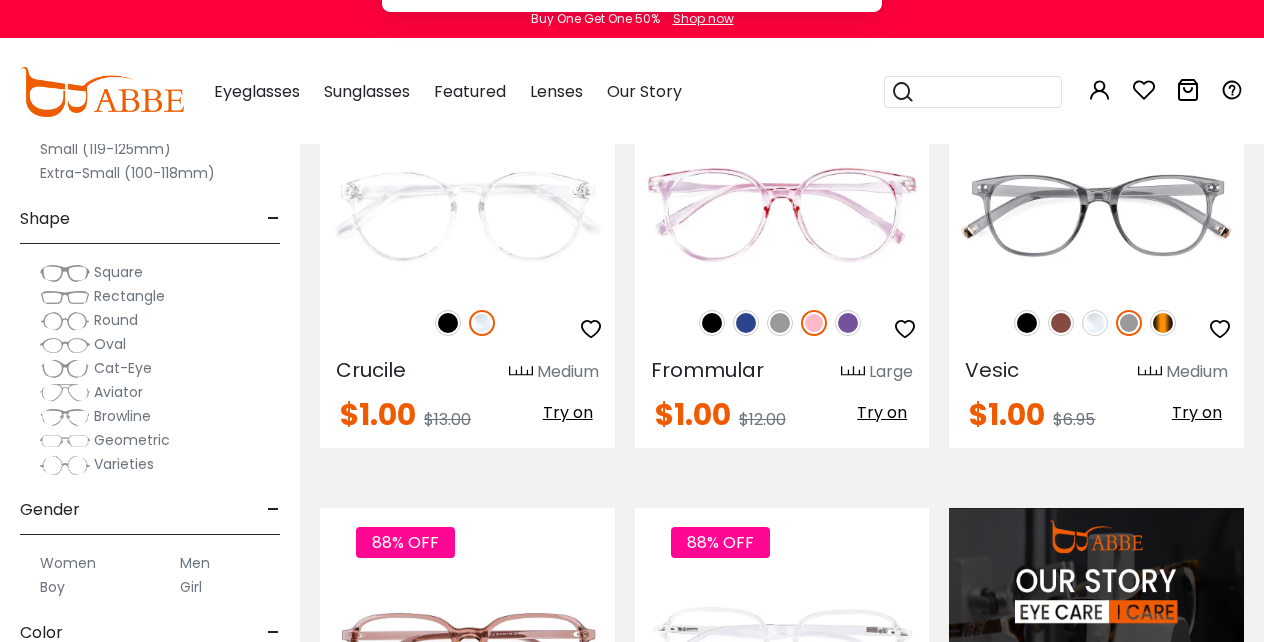 scroll, scrollTop: 1261, scrollLeft: 0, axis: vertical 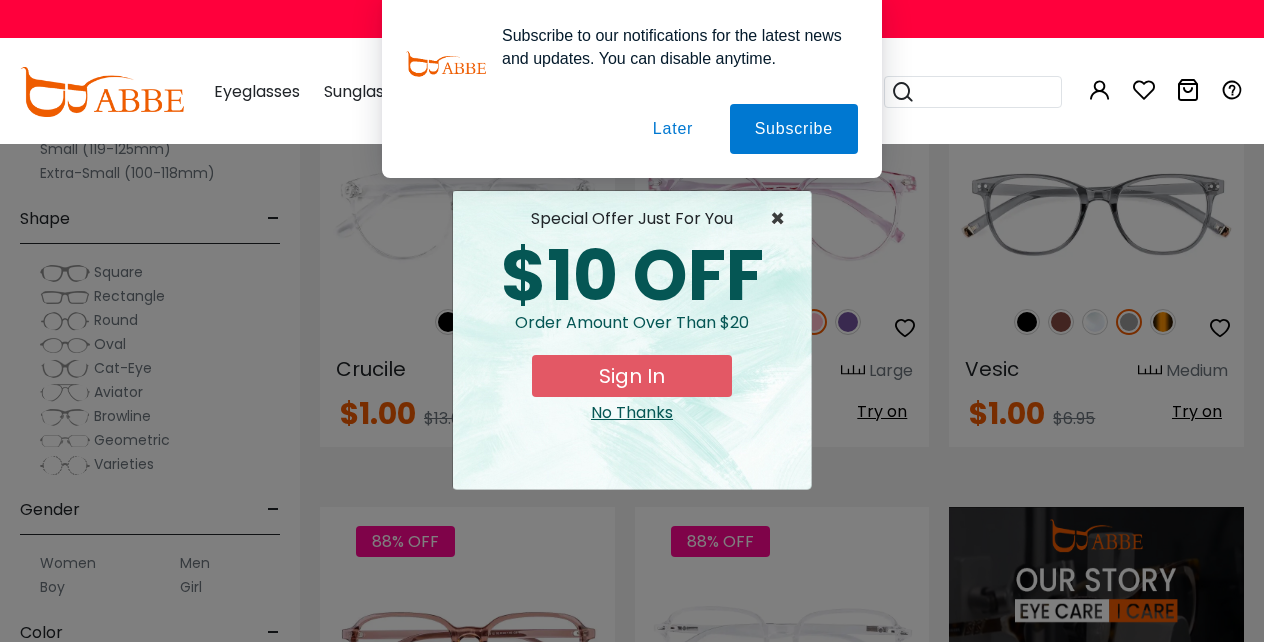 click on "×" at bounding box center [782, 219] 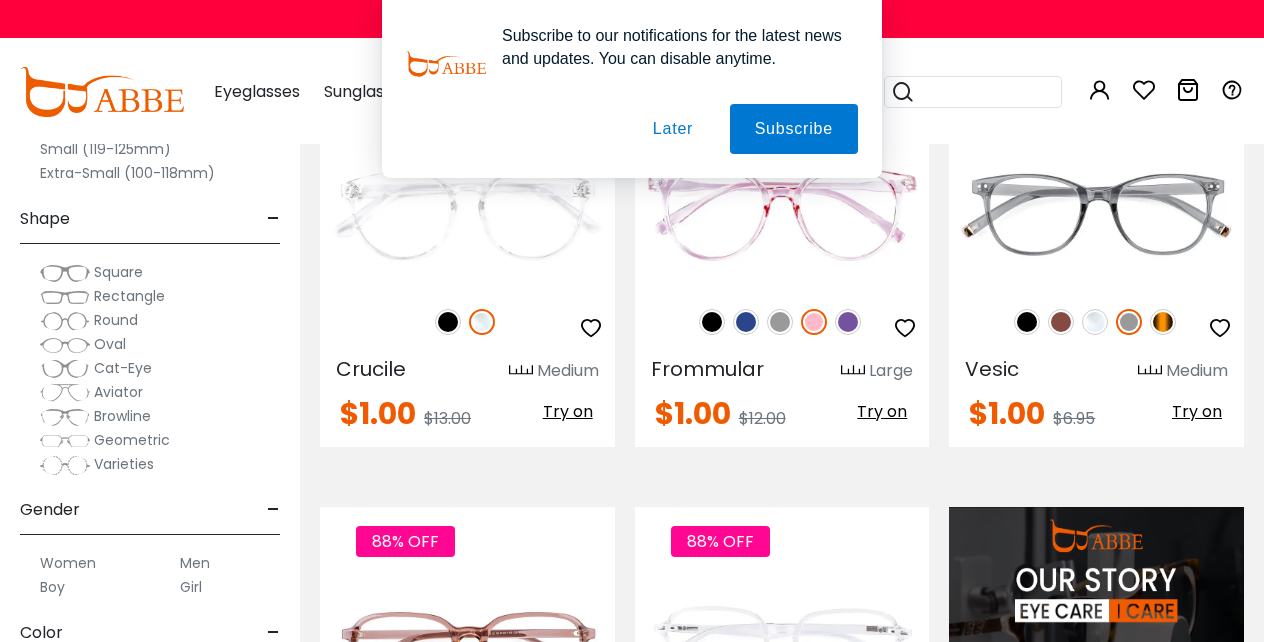 click on "Later" at bounding box center (0, 0) 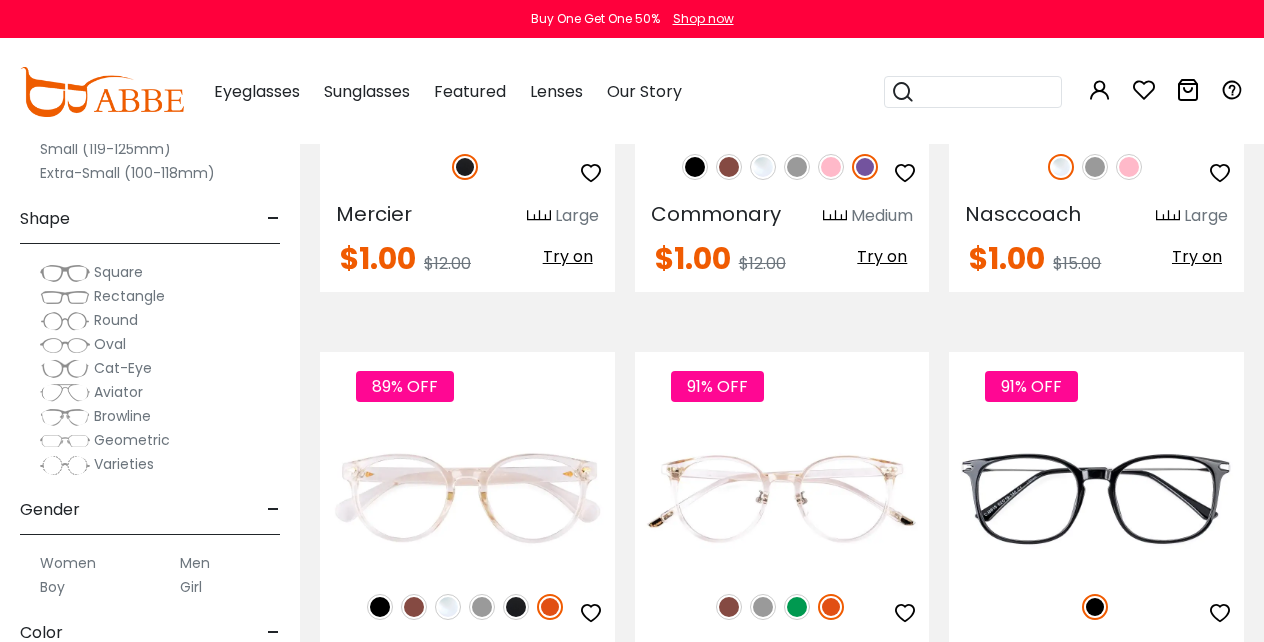 scroll, scrollTop: 2296, scrollLeft: 0, axis: vertical 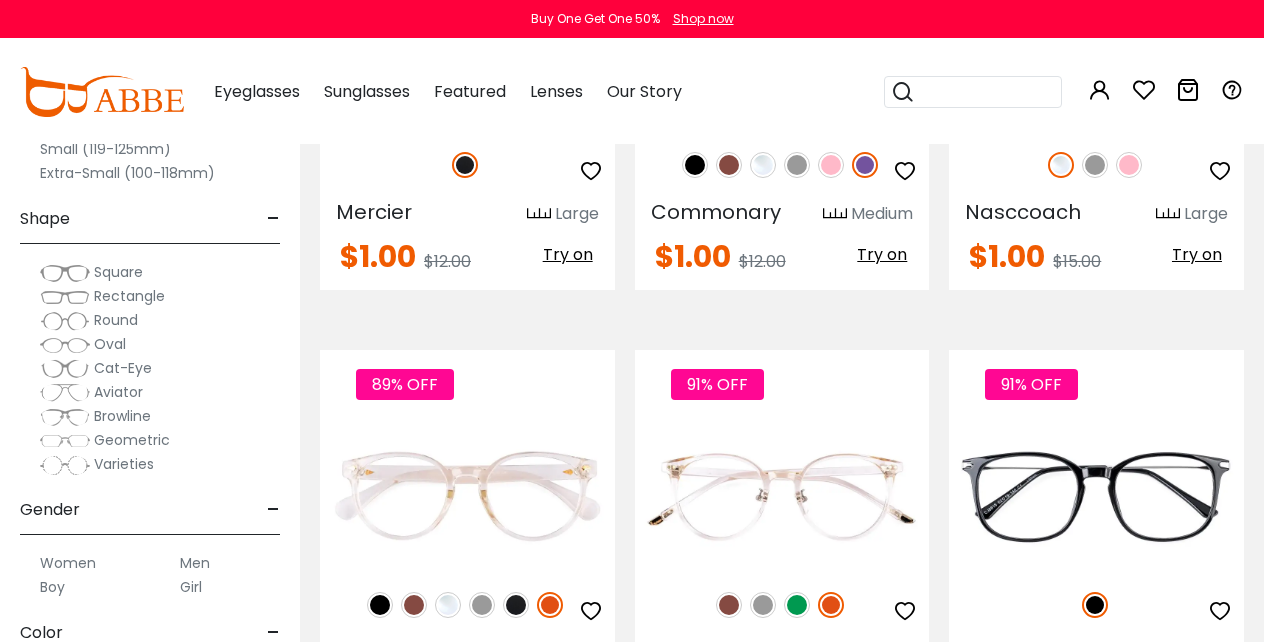 click at bounding box center [1095, 165] 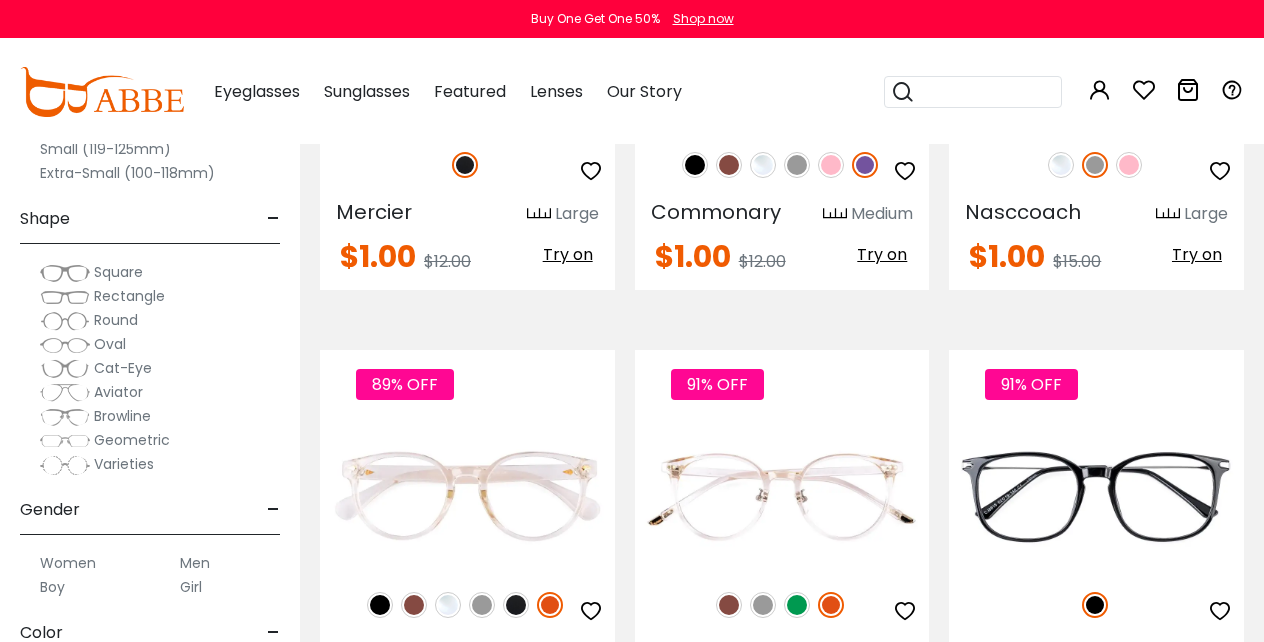 click at bounding box center [1129, 165] 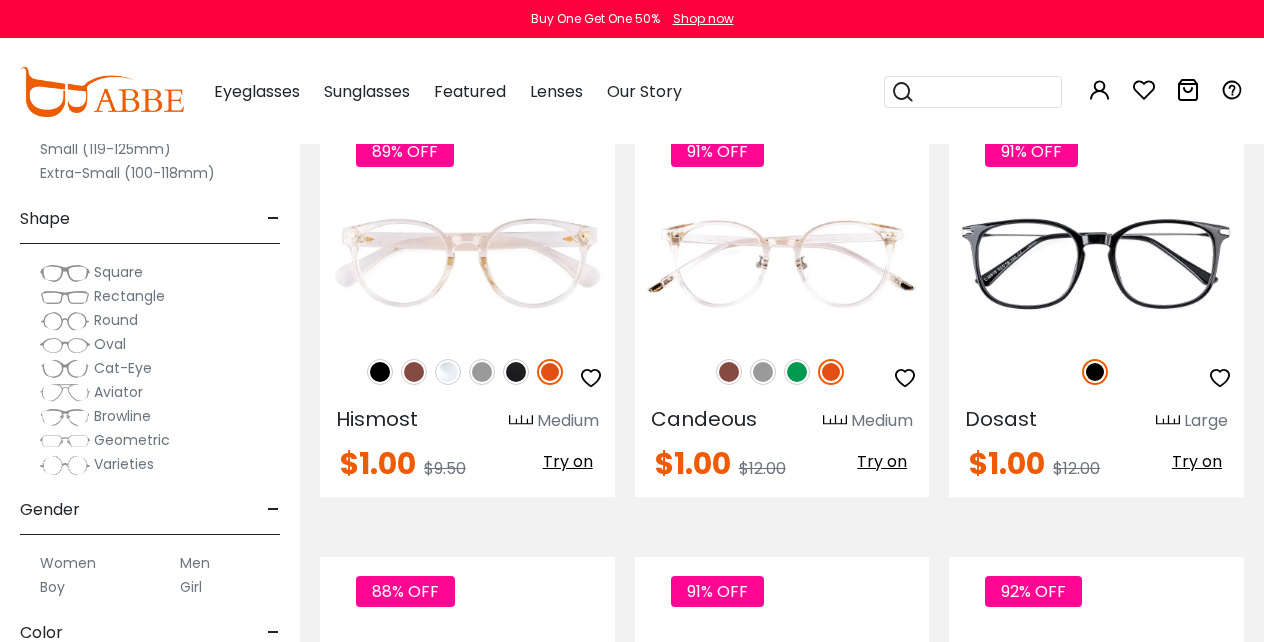scroll, scrollTop: 2538, scrollLeft: 0, axis: vertical 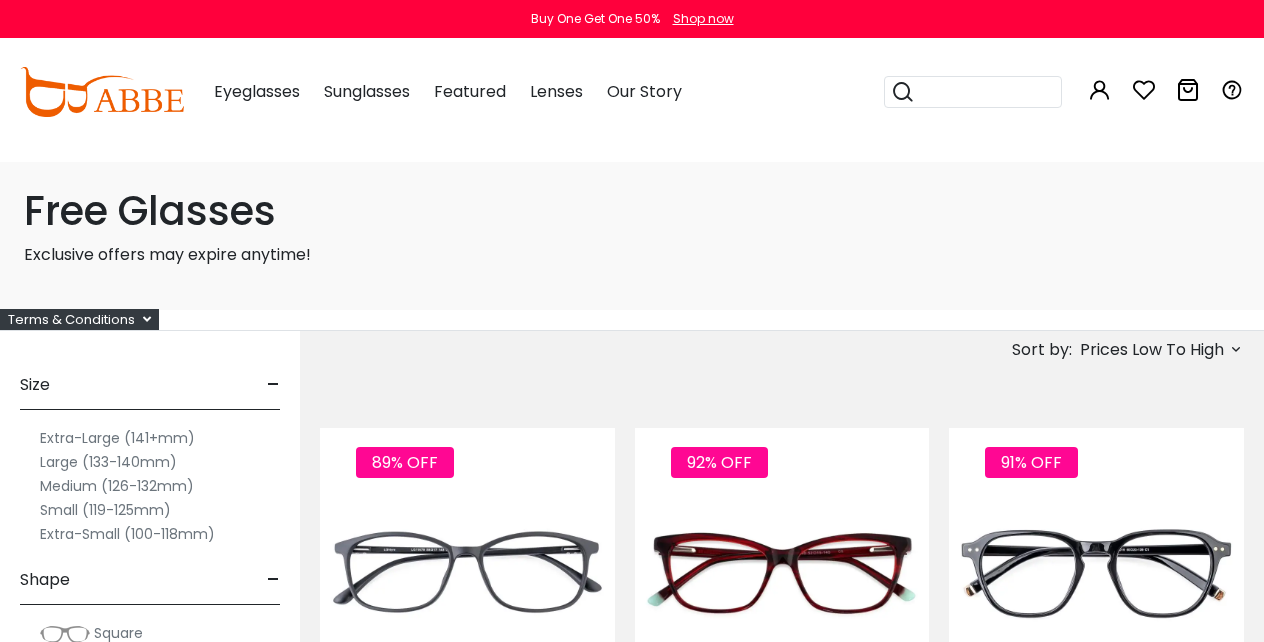 click on "Small (119-125mm)" at bounding box center [105, 510] 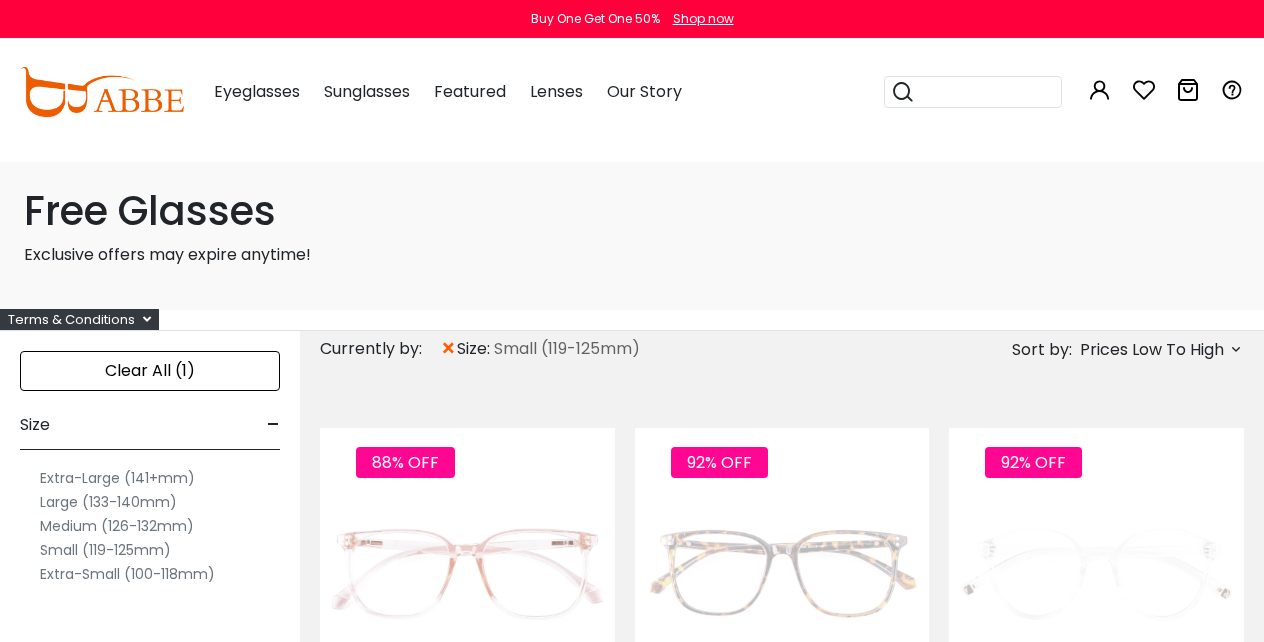 scroll, scrollTop: 0, scrollLeft: 0, axis: both 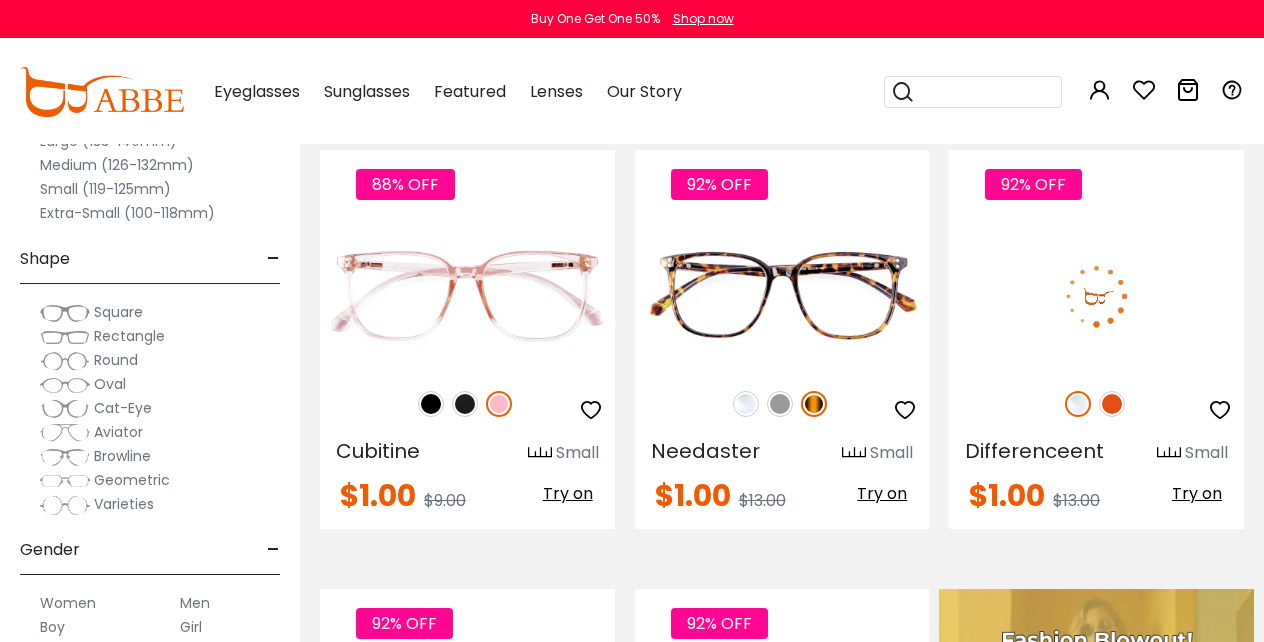 click at bounding box center (1112, 404) 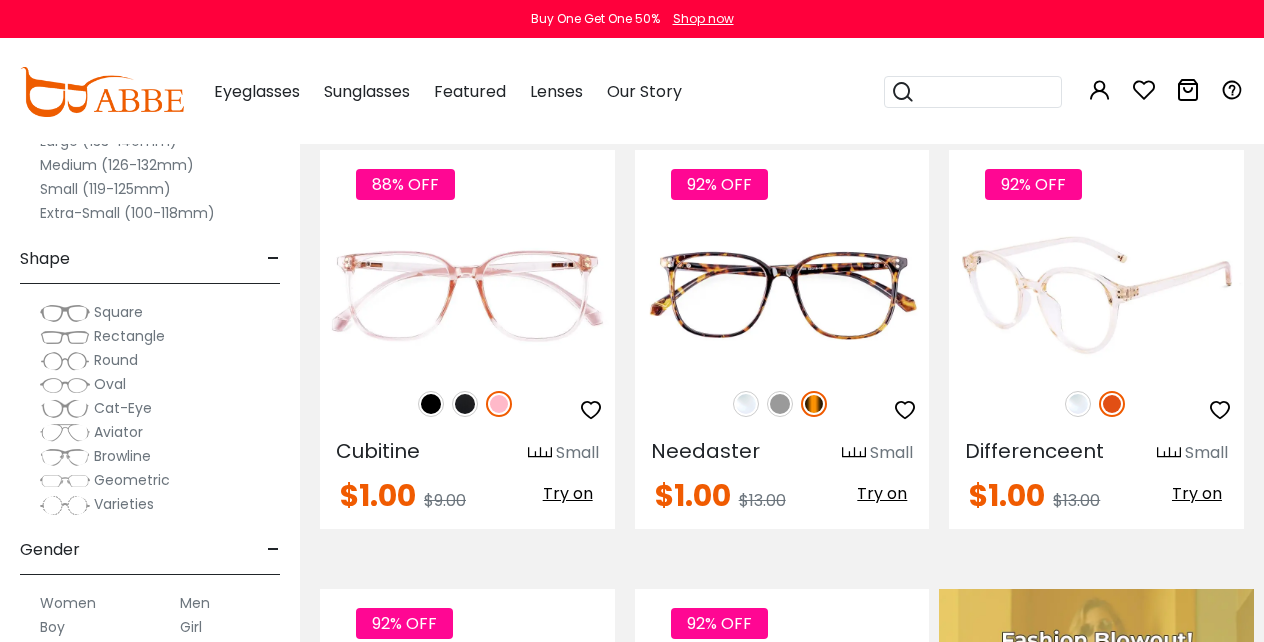 click at bounding box center (1078, 404) 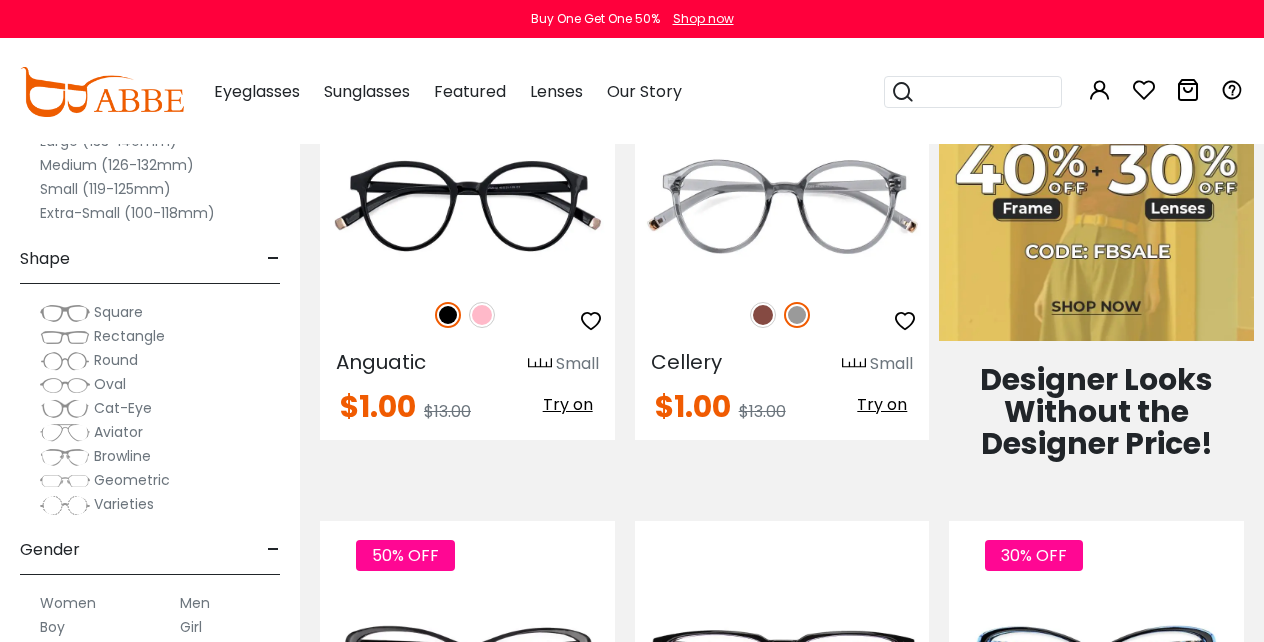 scroll, scrollTop: 809, scrollLeft: 0, axis: vertical 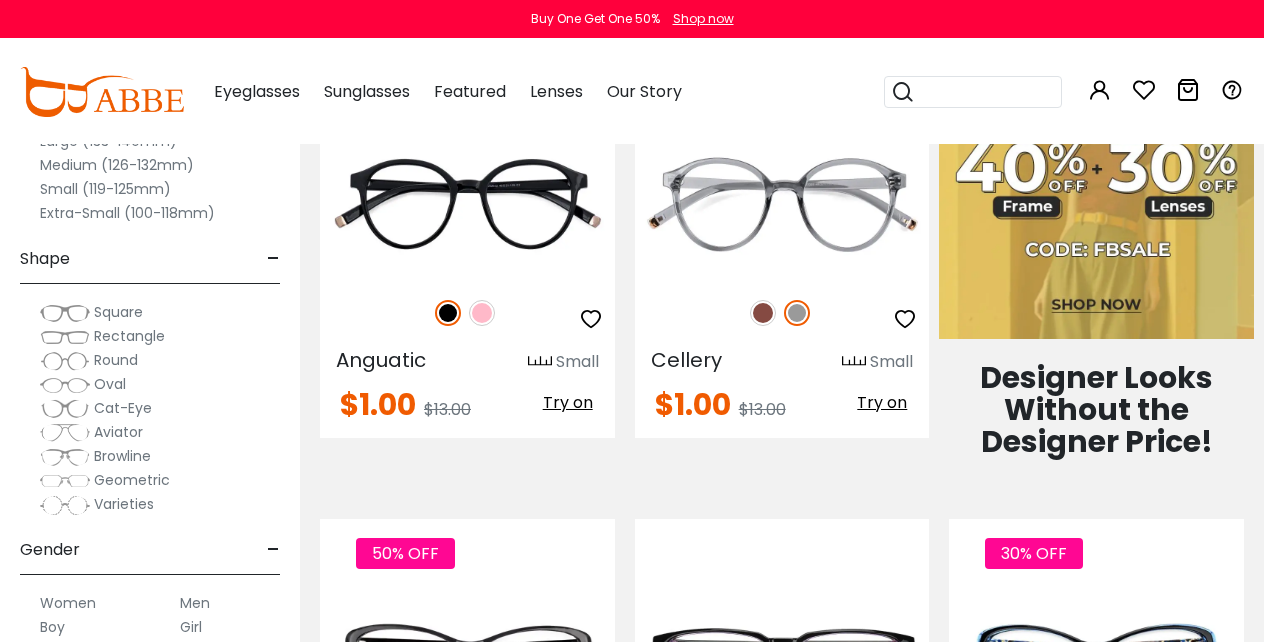 click on "Round" at bounding box center (116, 360) 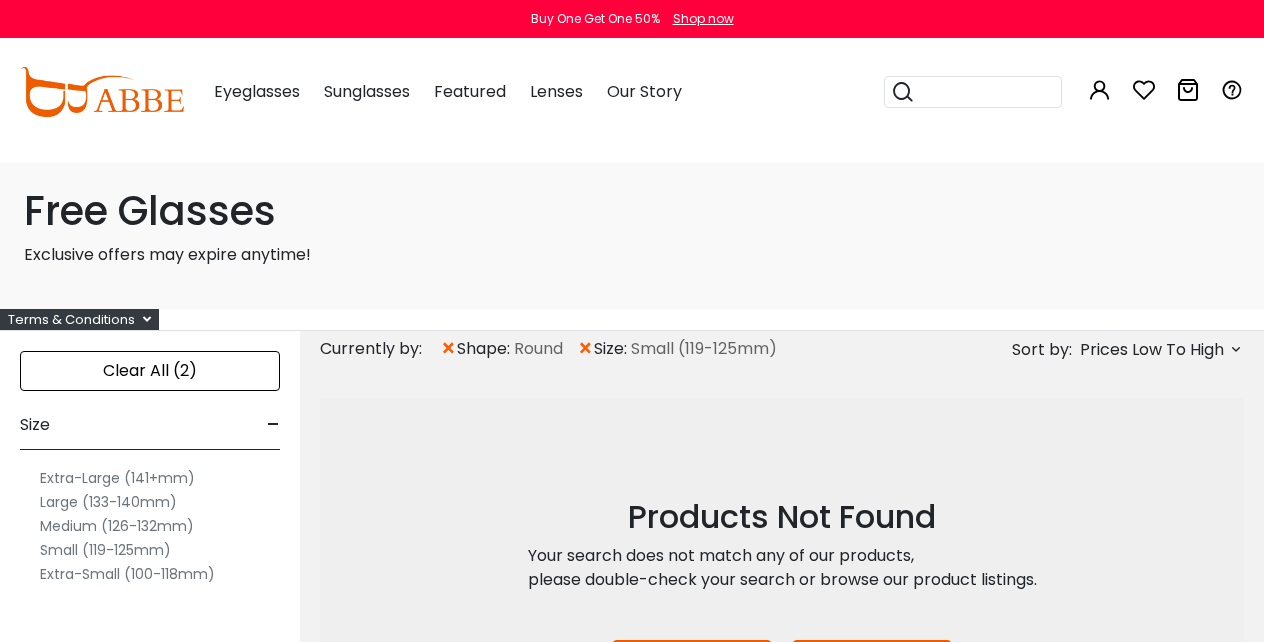 scroll, scrollTop: 0, scrollLeft: 0, axis: both 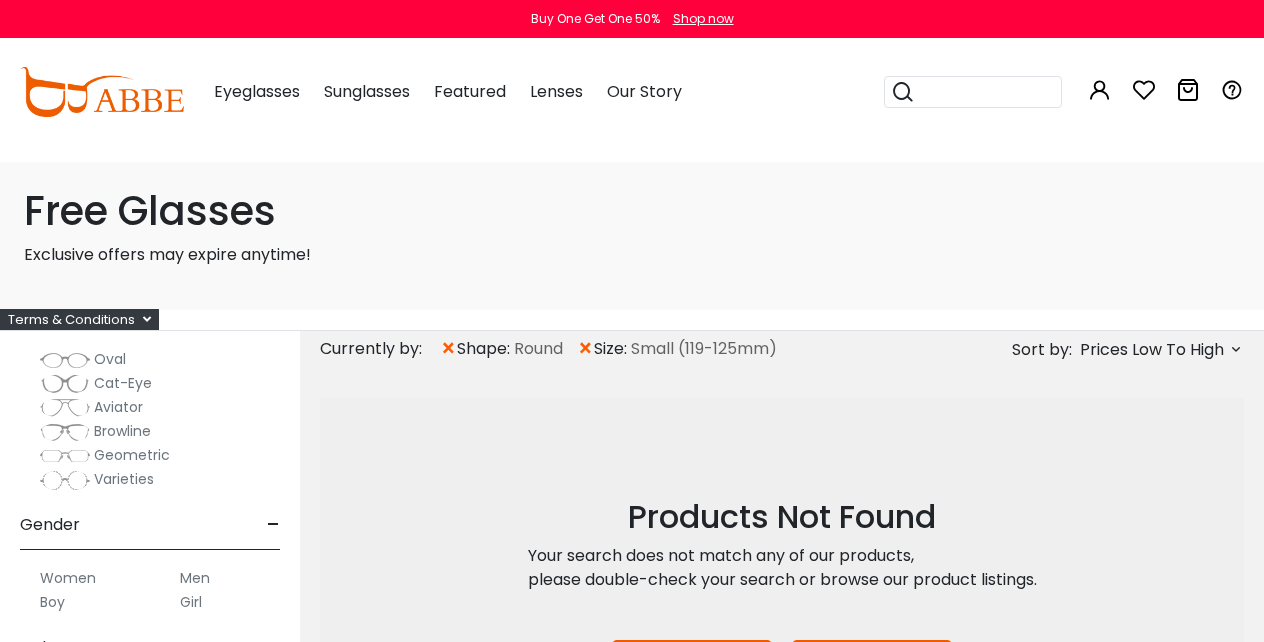 click on "Oval" at bounding box center [110, 359] 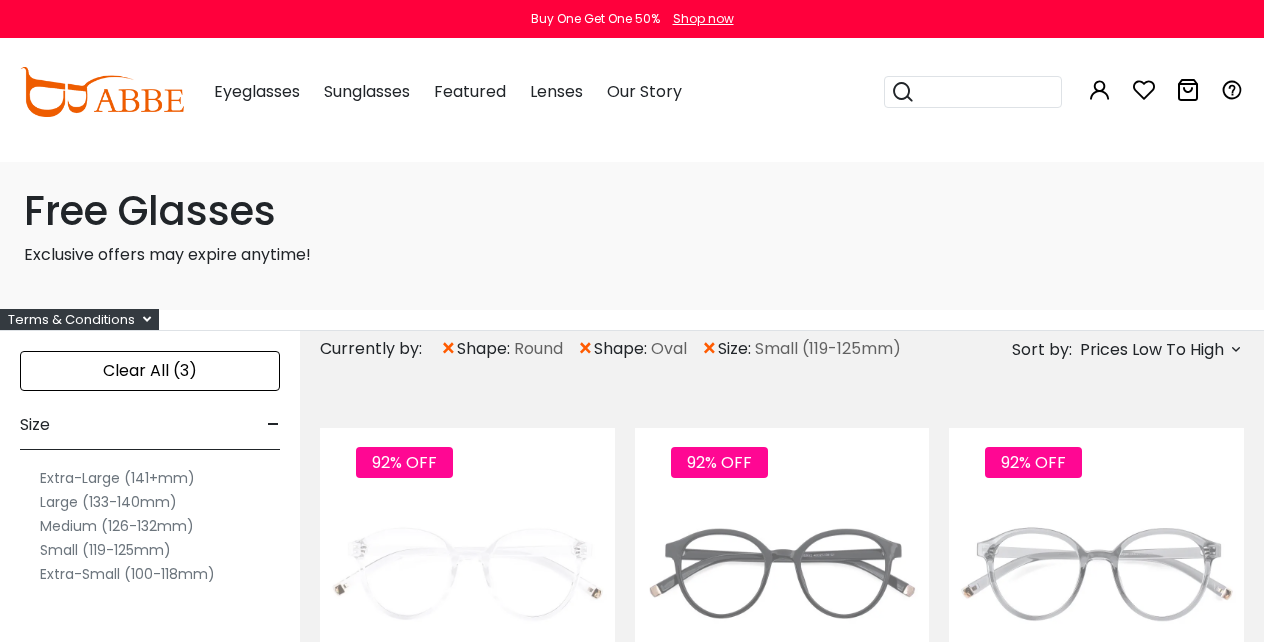 scroll, scrollTop: 0, scrollLeft: 0, axis: both 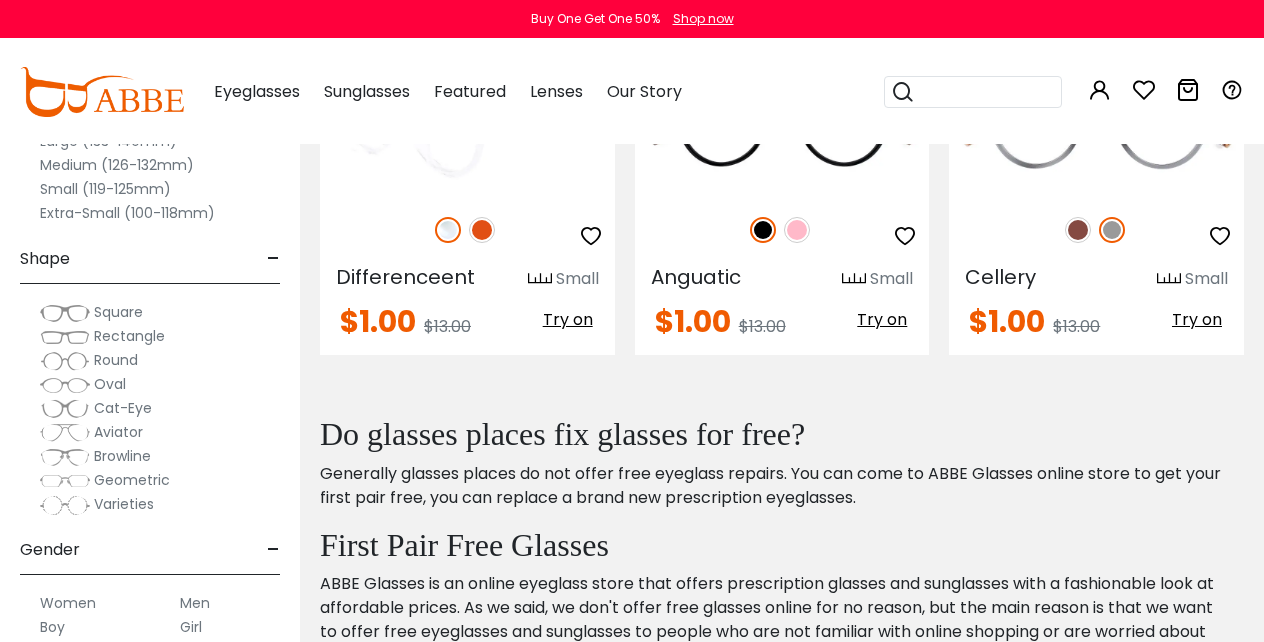 click at bounding box center [448, 230] 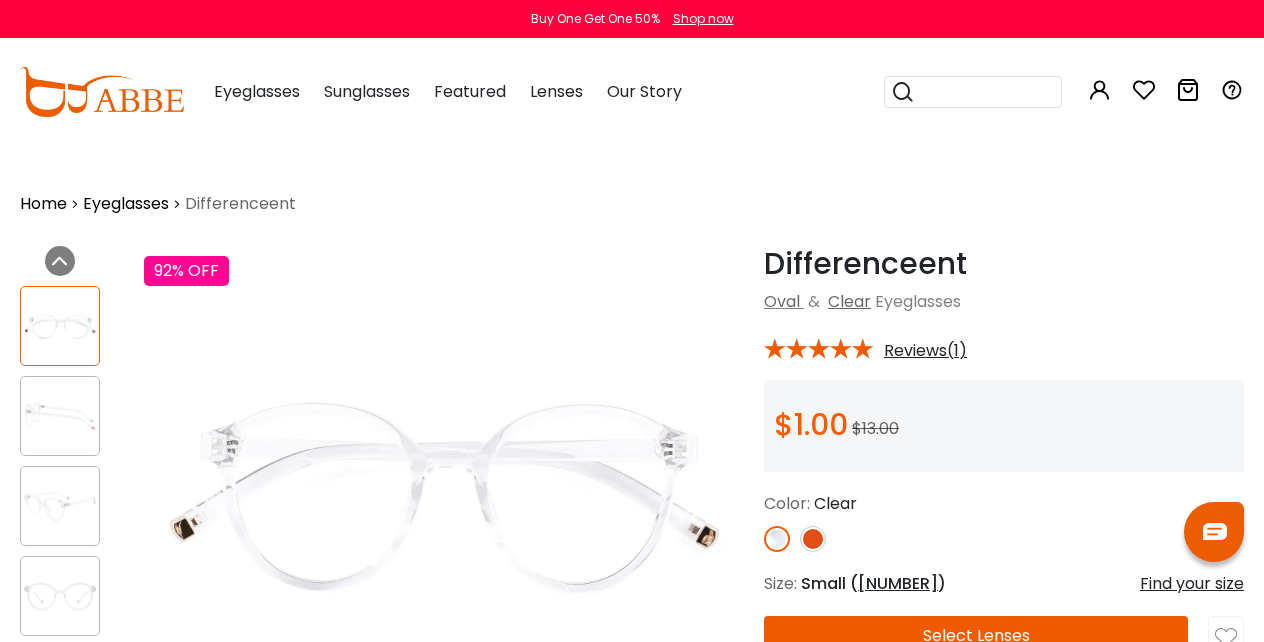 scroll, scrollTop: 0, scrollLeft: 0, axis: both 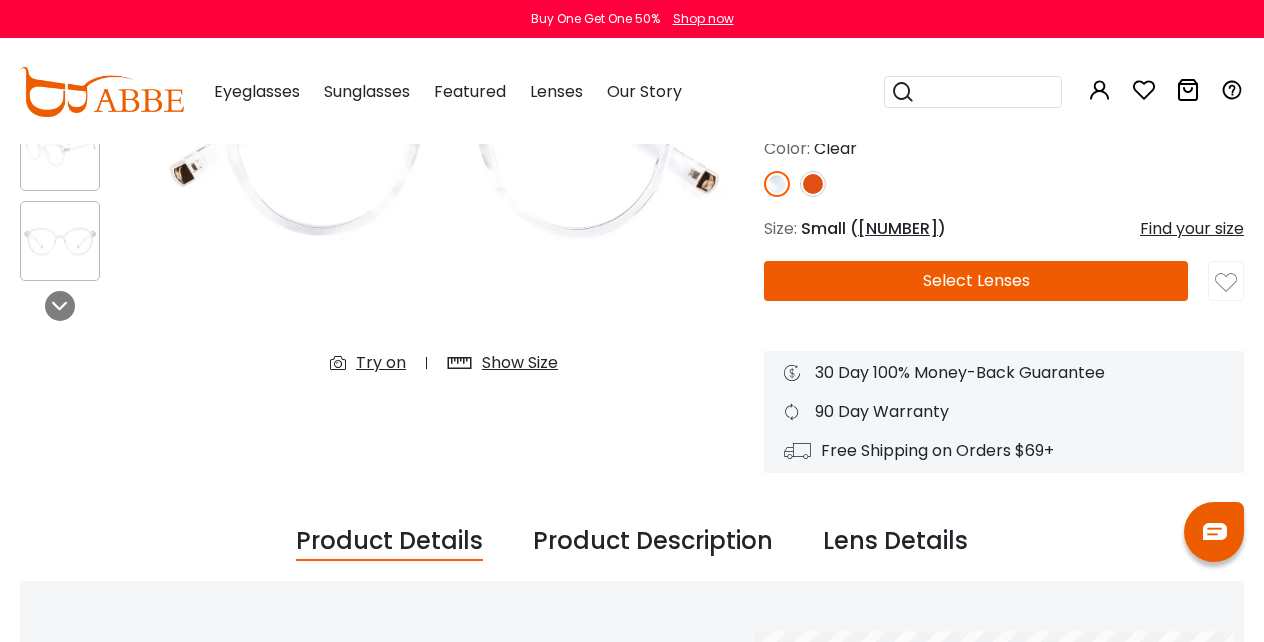 click on "Select Lenses" at bounding box center (976, 281) 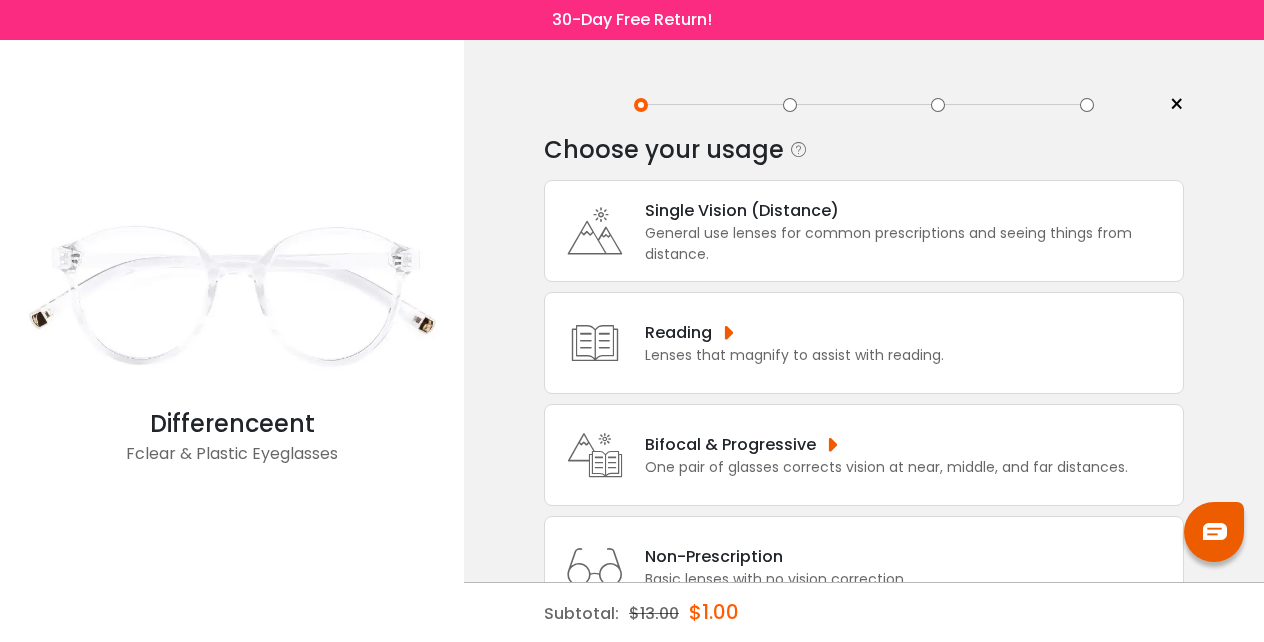 scroll, scrollTop: 0, scrollLeft: 0, axis: both 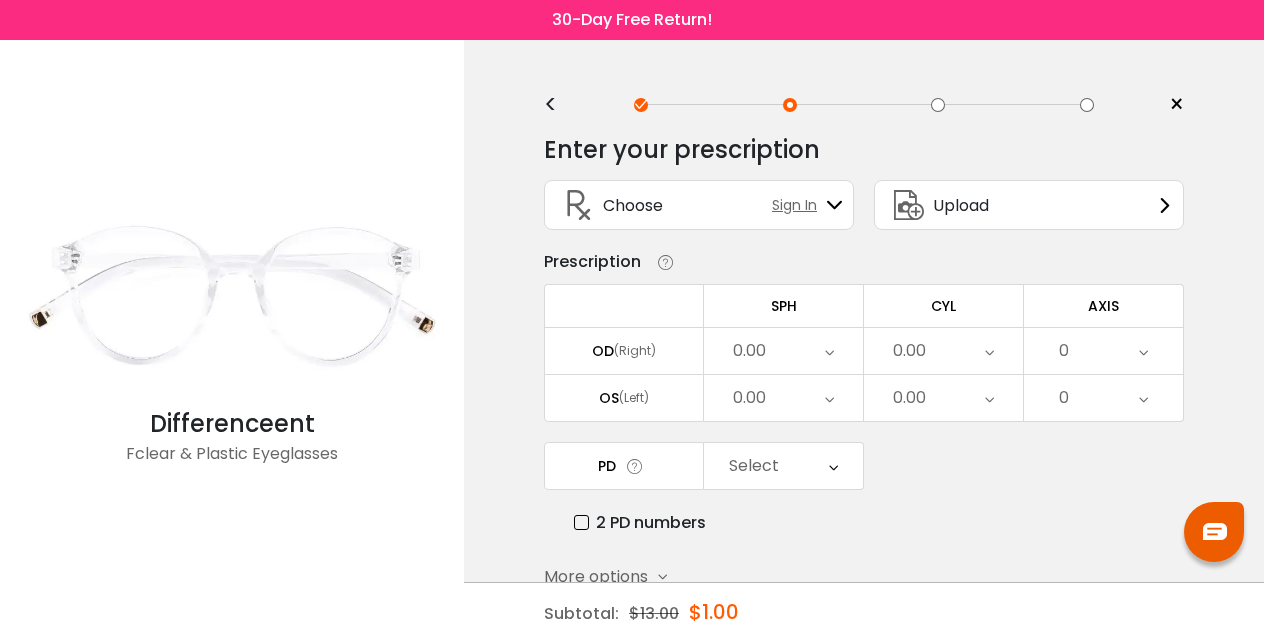 click at bounding box center (829, 351) 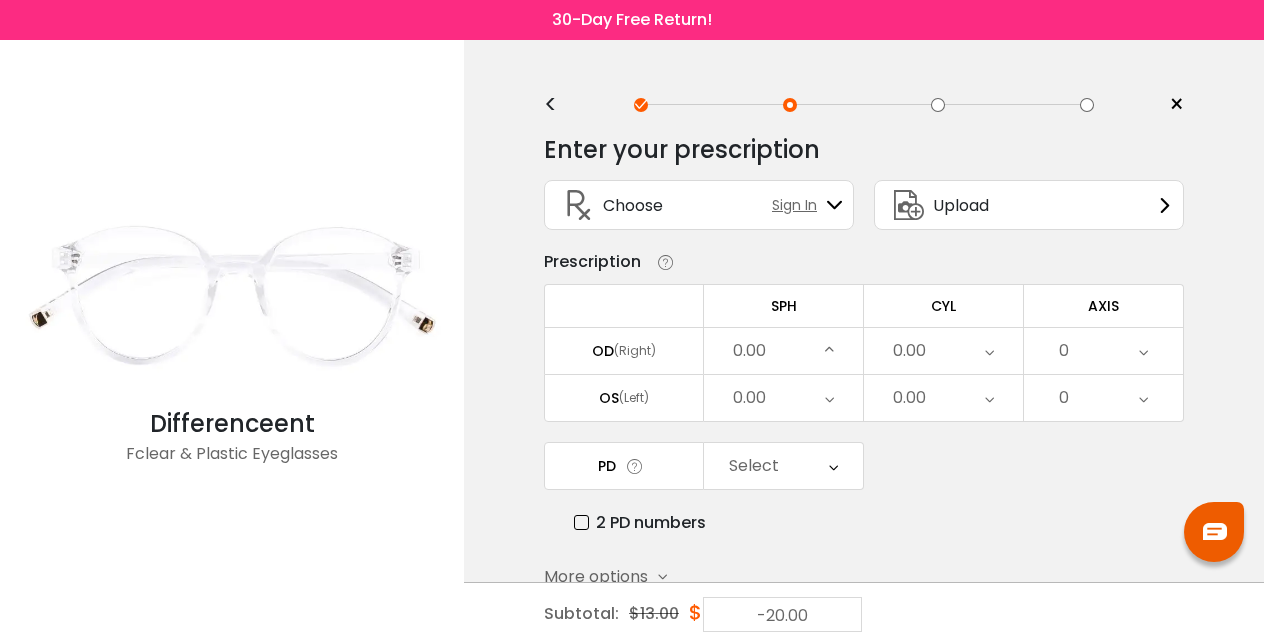 scroll, scrollTop: 3070, scrollLeft: 0, axis: vertical 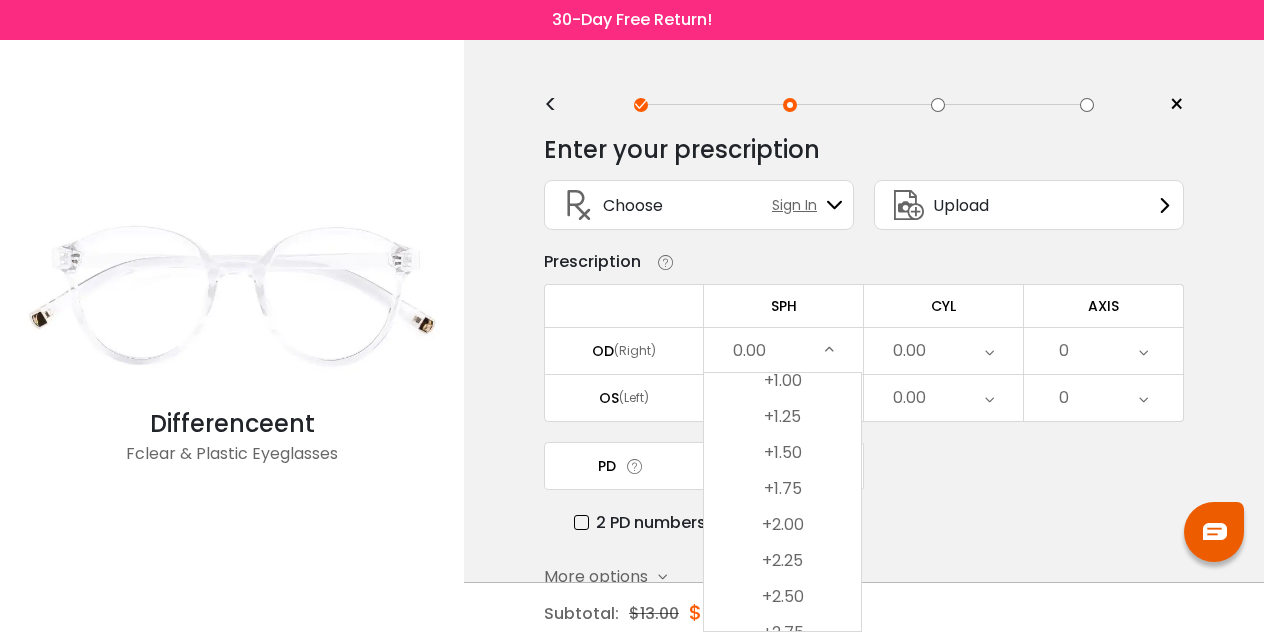 click on "-0.25" at bounding box center [782, 165] 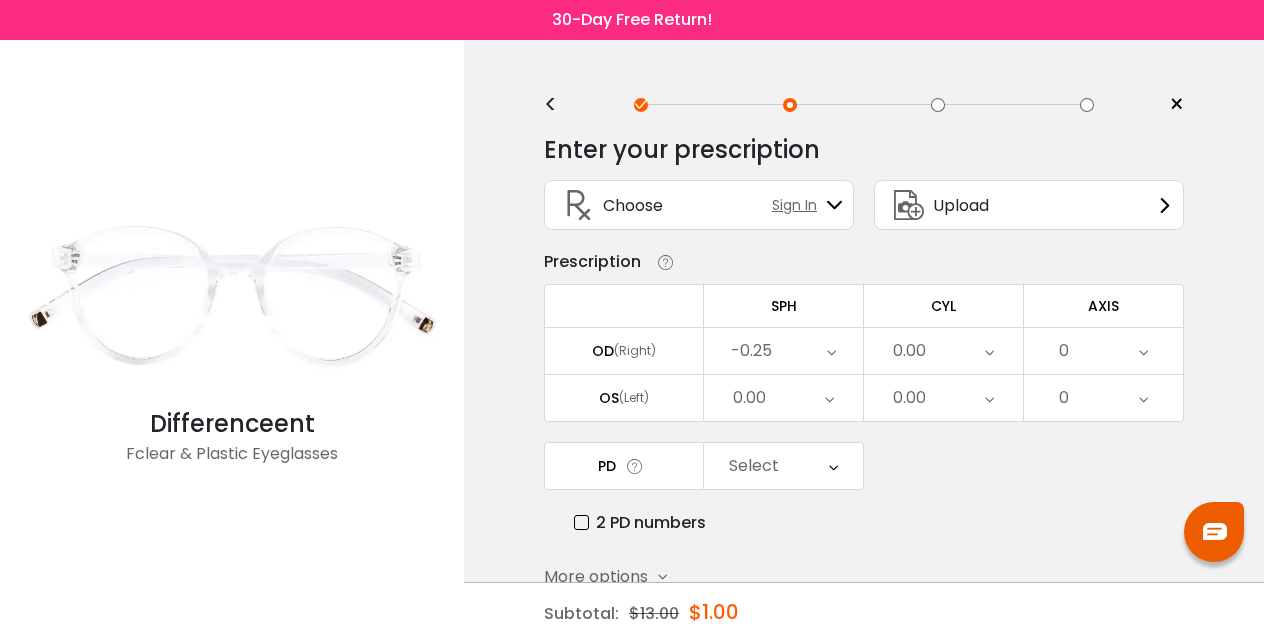 click at bounding box center (829, 398) 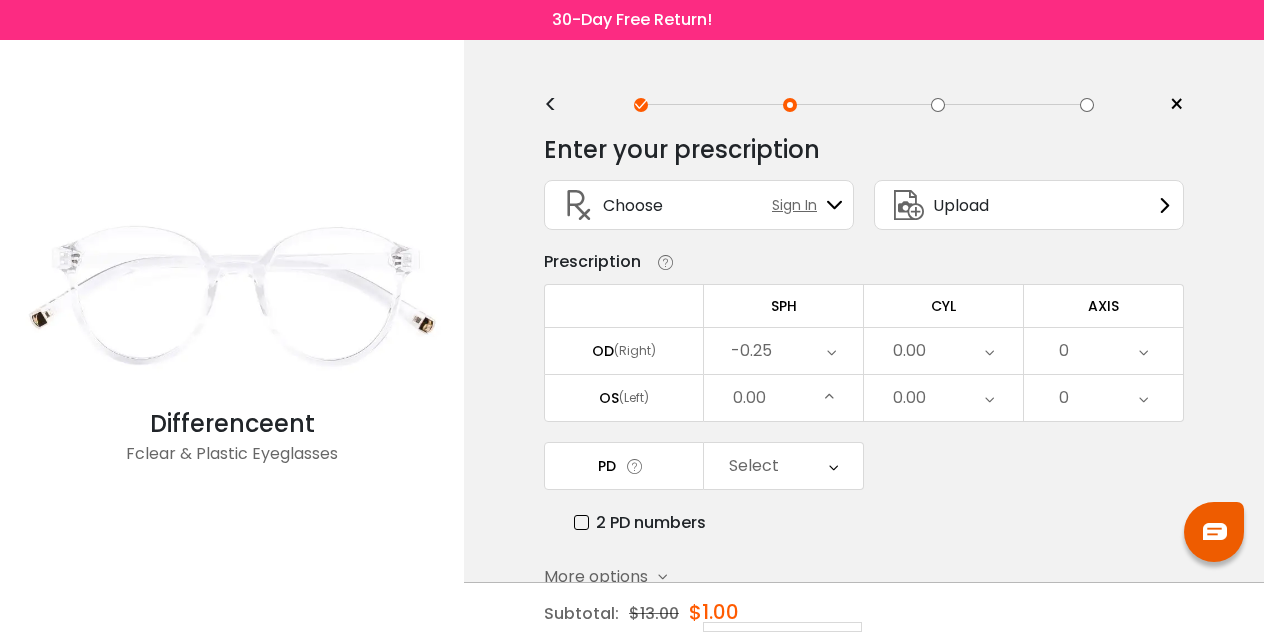 scroll, scrollTop: 3070, scrollLeft: 0, axis: vertical 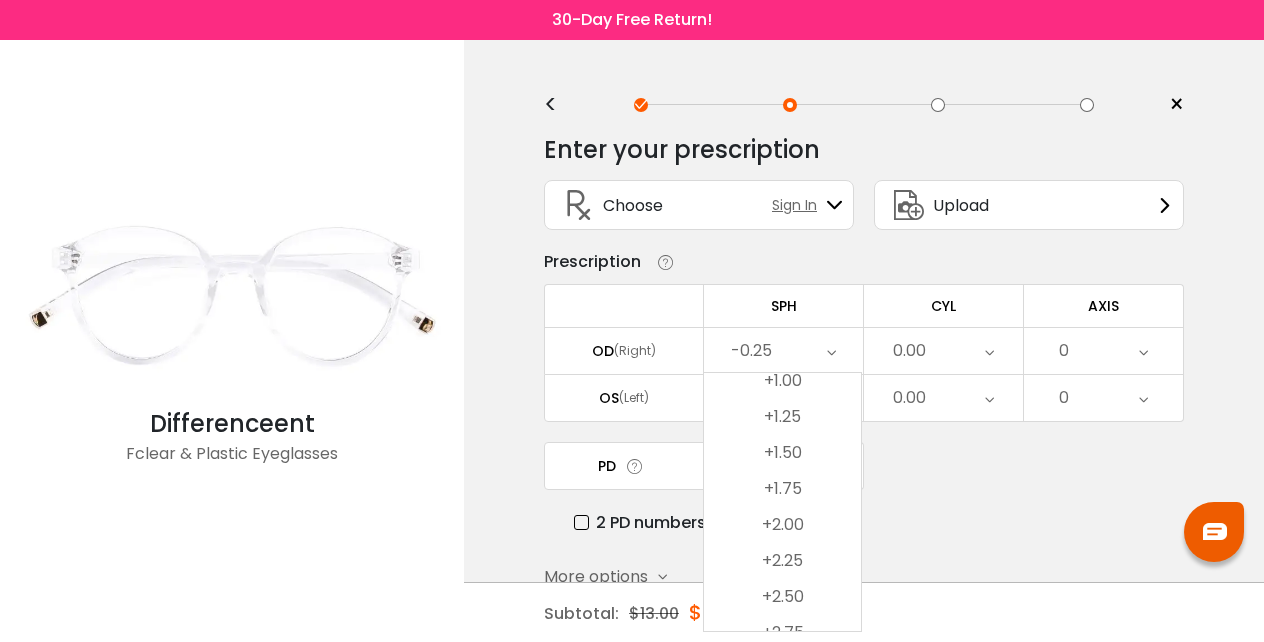 click on "-0.25" at bounding box center (782, 165) 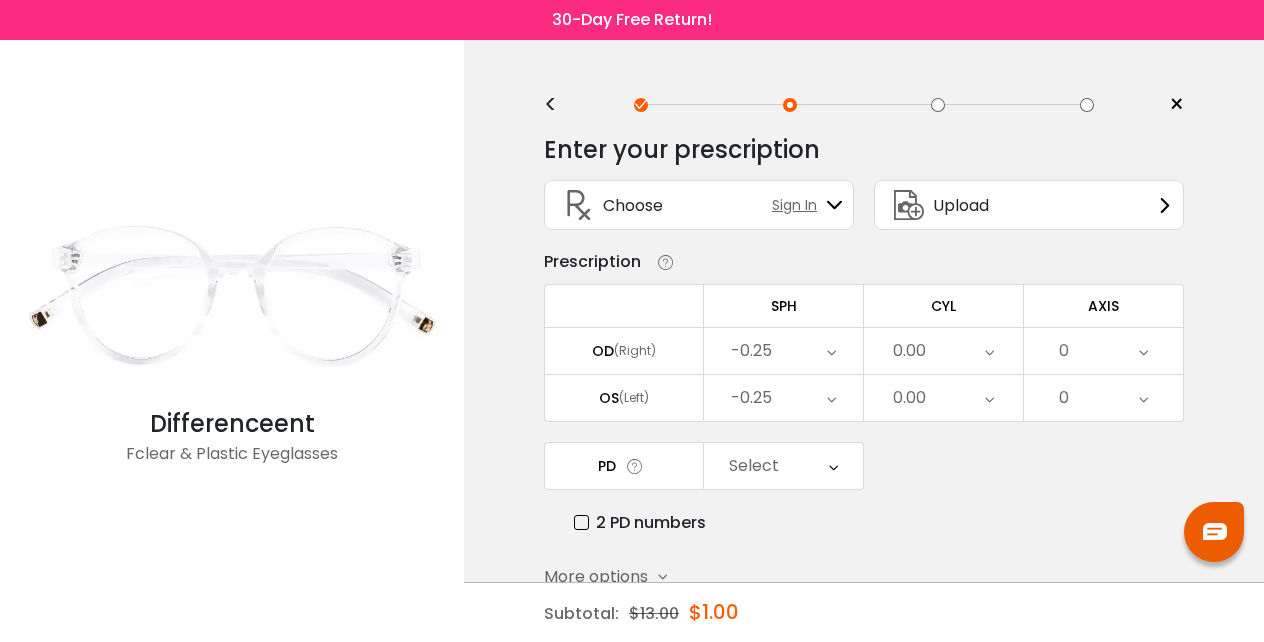 click at bounding box center (989, 351) 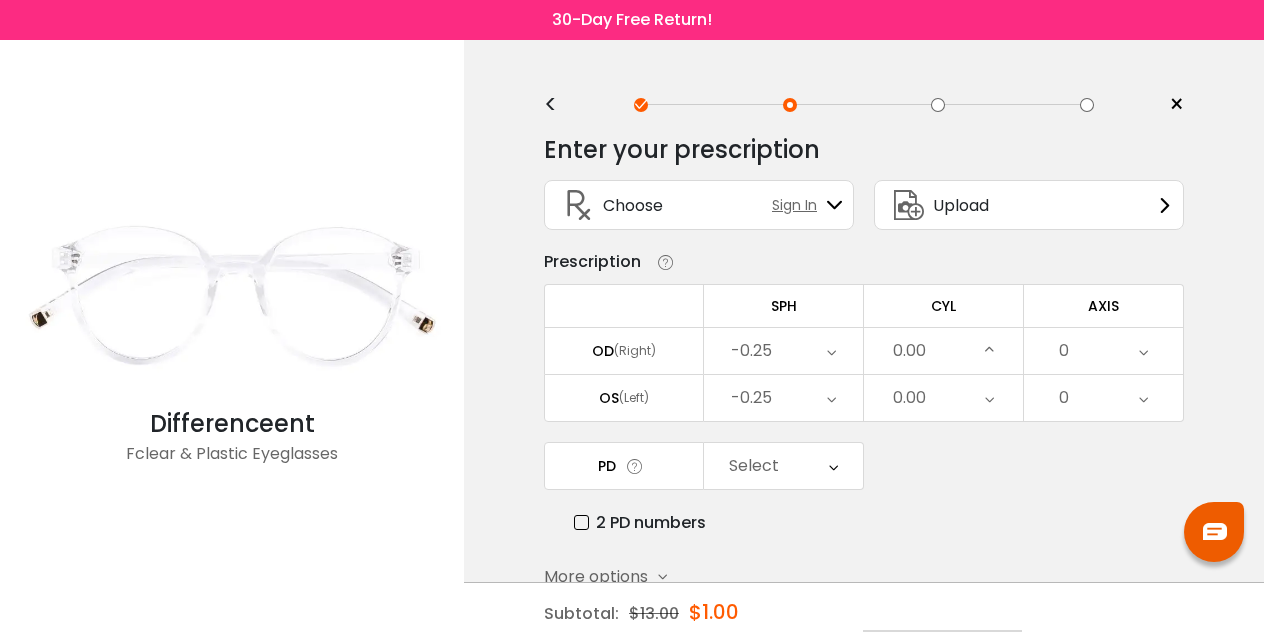 scroll, scrollTop: 830, scrollLeft: 0, axis: vertical 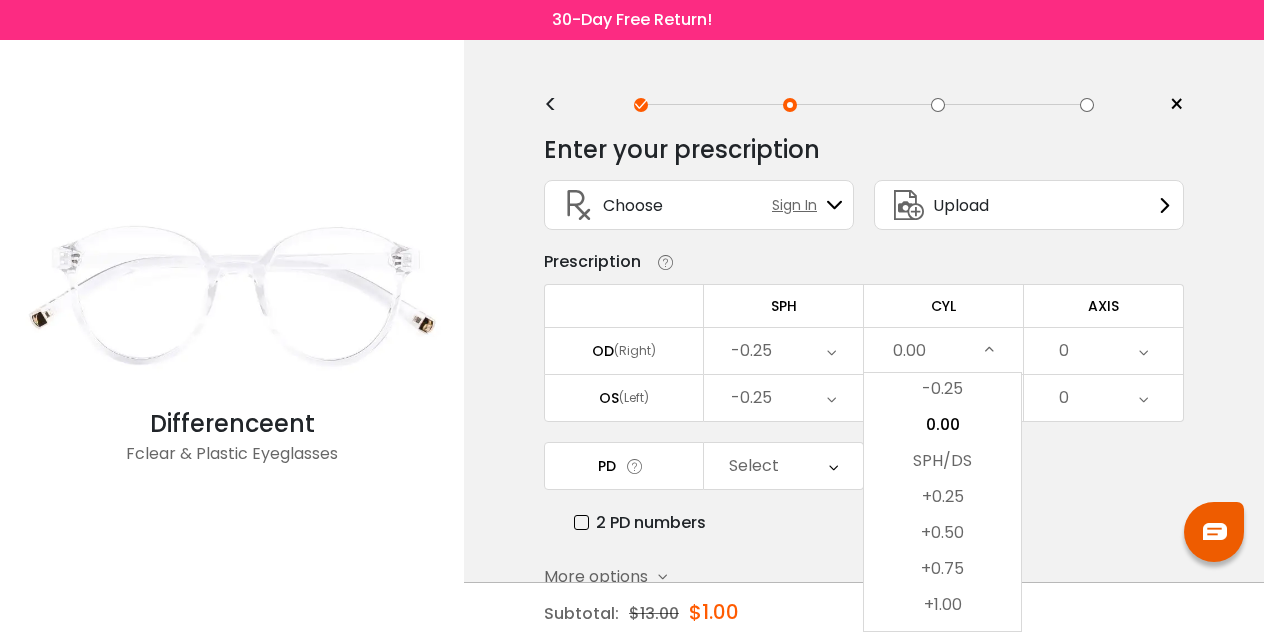 click at bounding box center (831, 398) 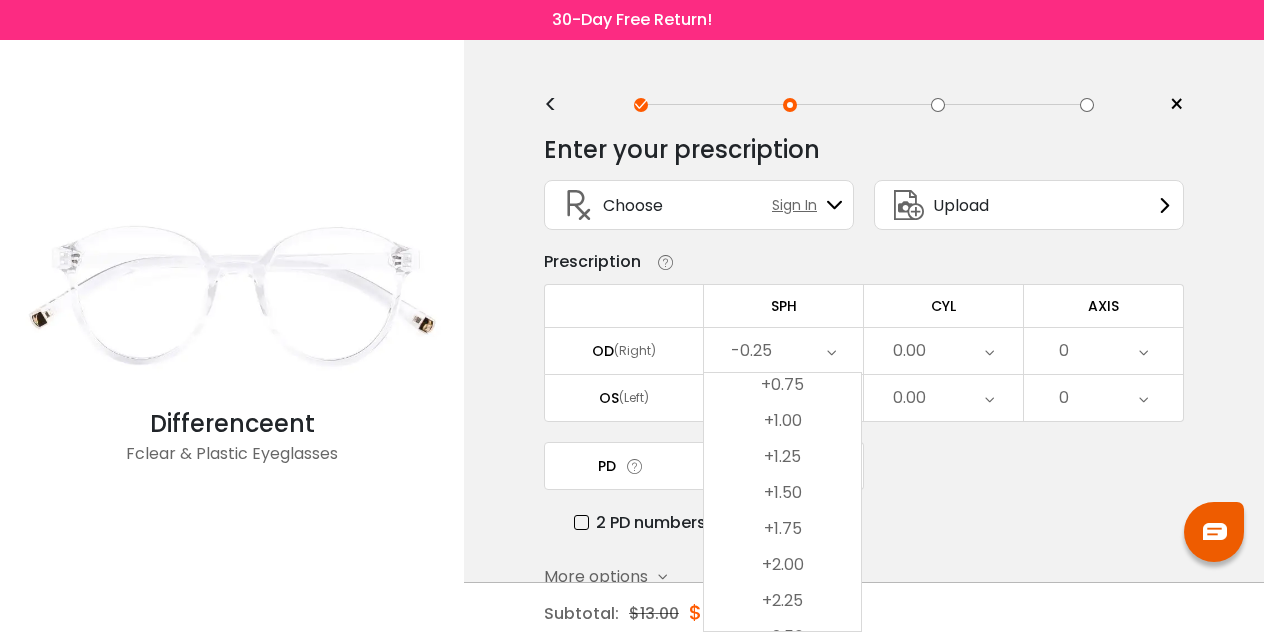 click on "0.00" at bounding box center [782, 241] 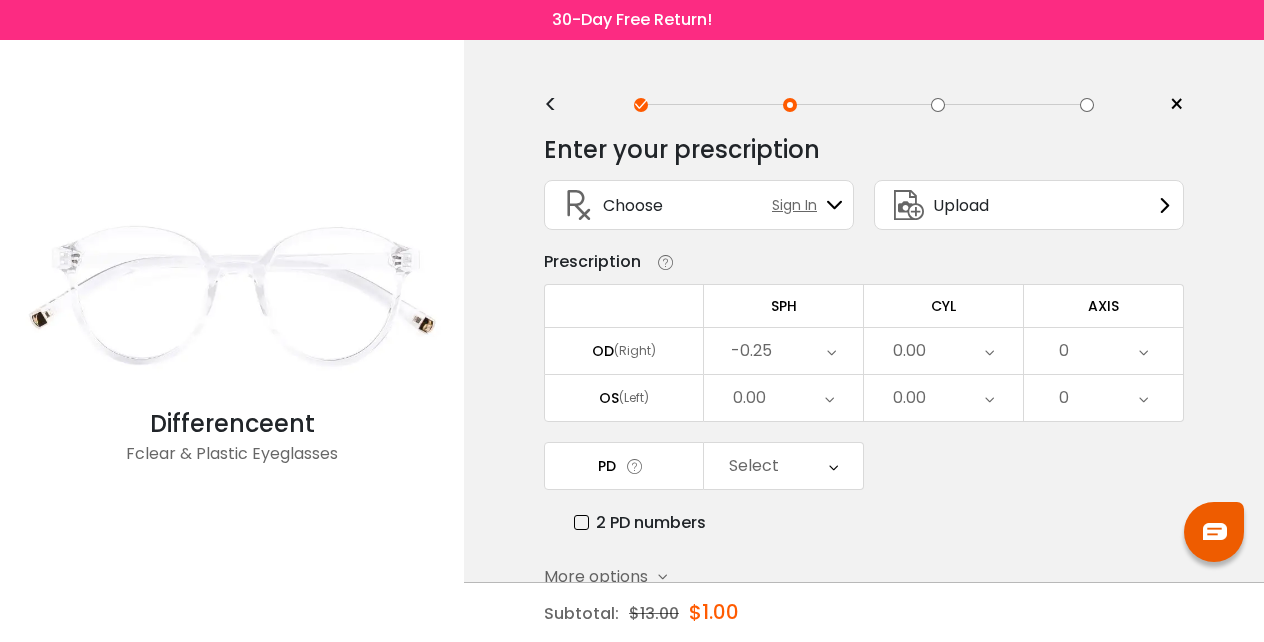 click on "0.00" at bounding box center [943, 351] 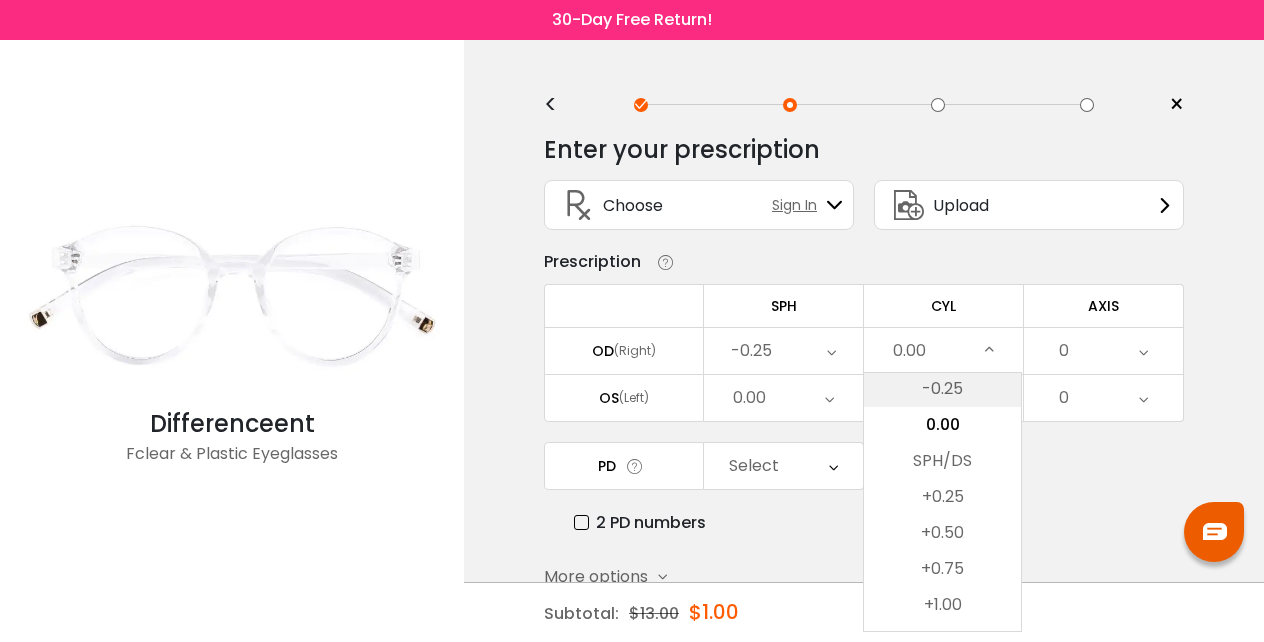 click on "-0.25" at bounding box center [942, 389] 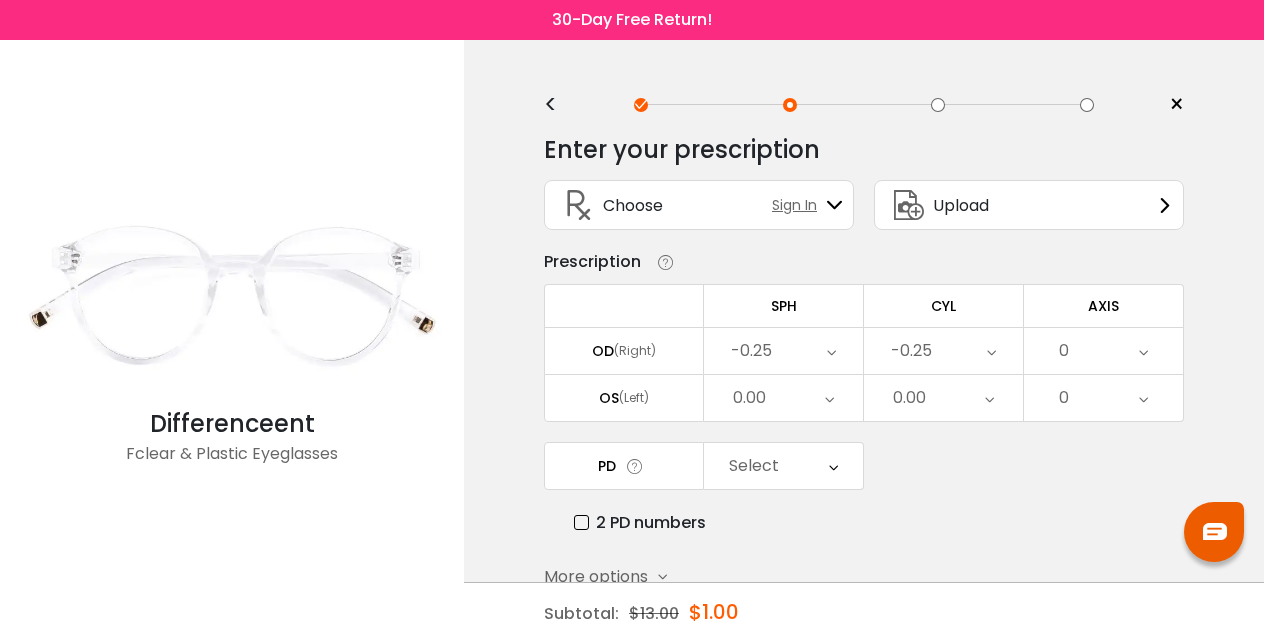 click on "0.00" at bounding box center (943, 398) 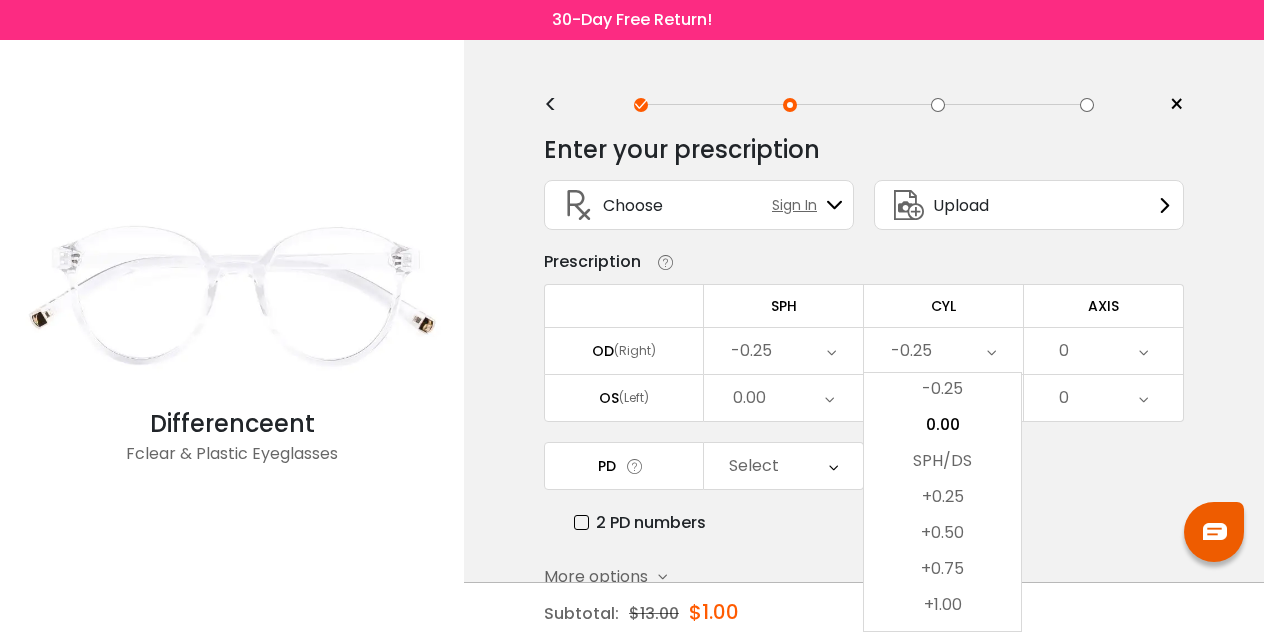 click on "-0.50" at bounding box center [942, 353] 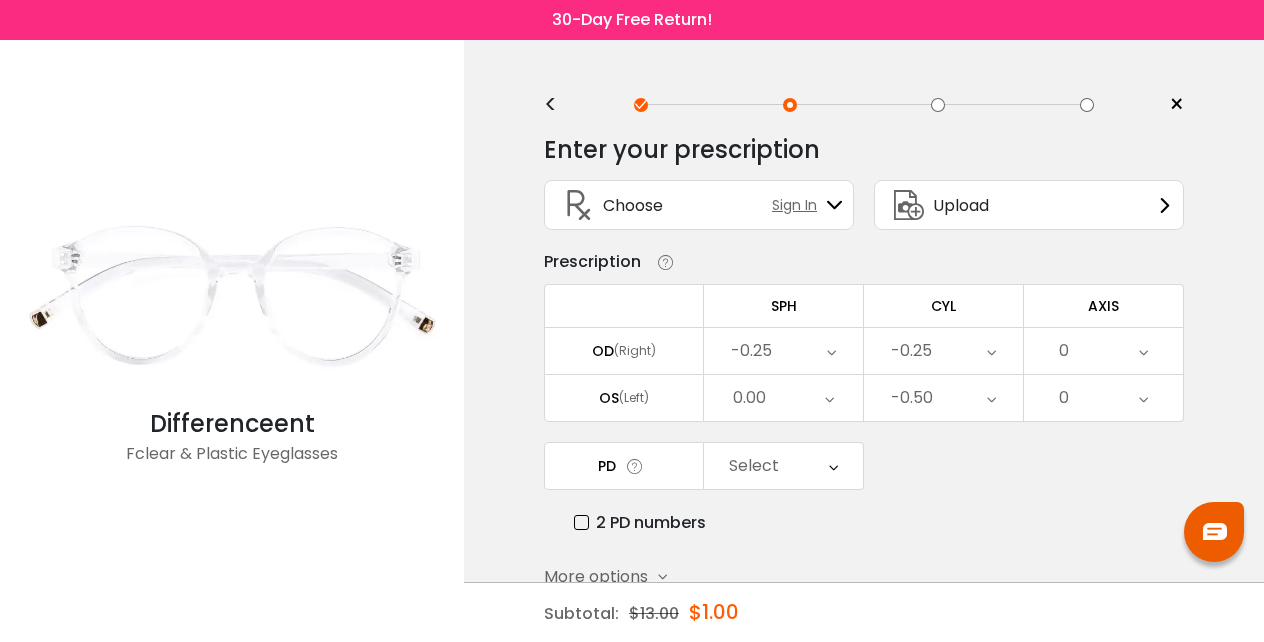 click on "0" at bounding box center [1103, 351] 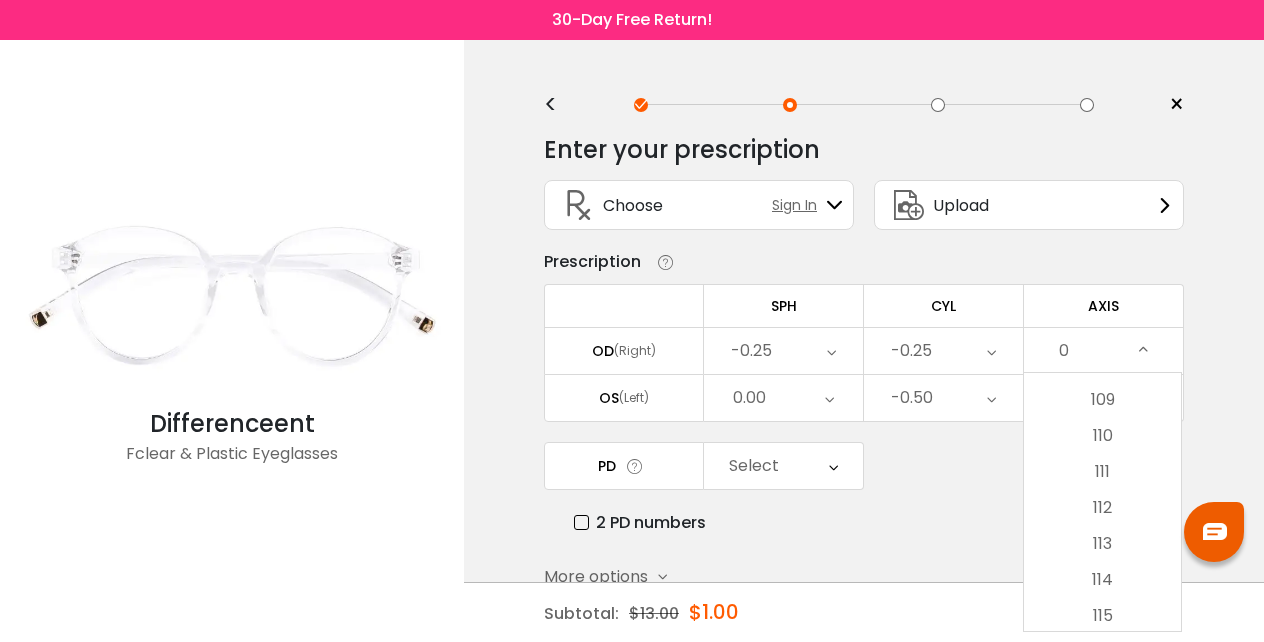scroll, scrollTop: 3917, scrollLeft: 0, axis: vertical 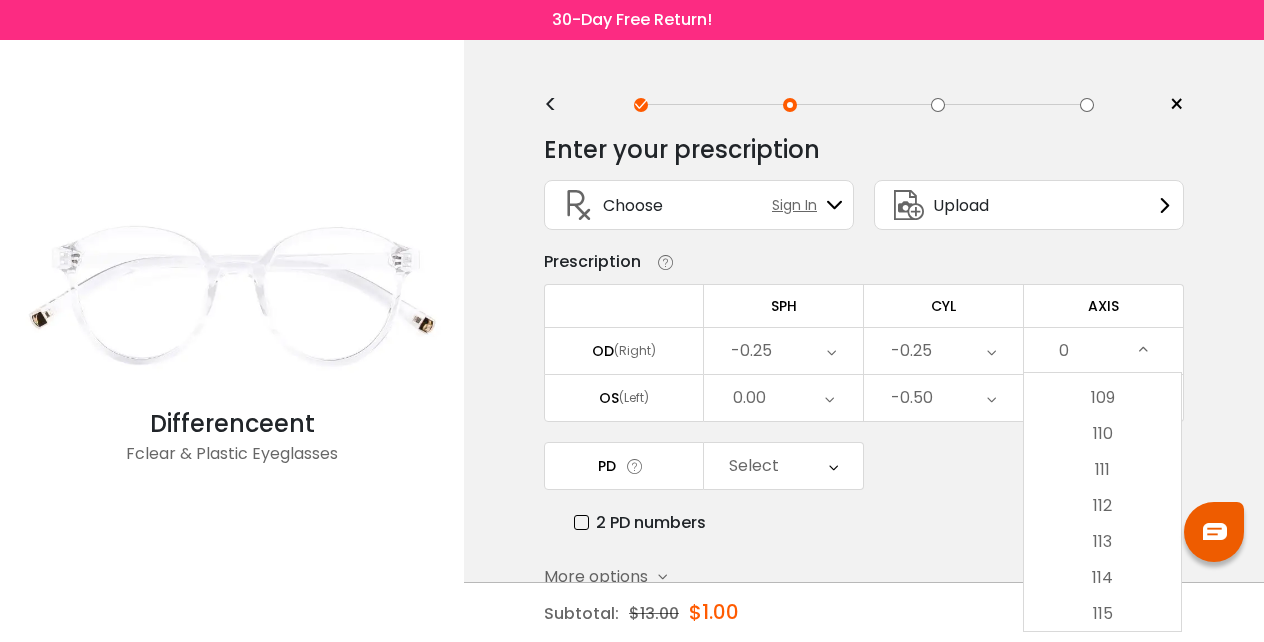 click on "99" at bounding box center (1102, 38) 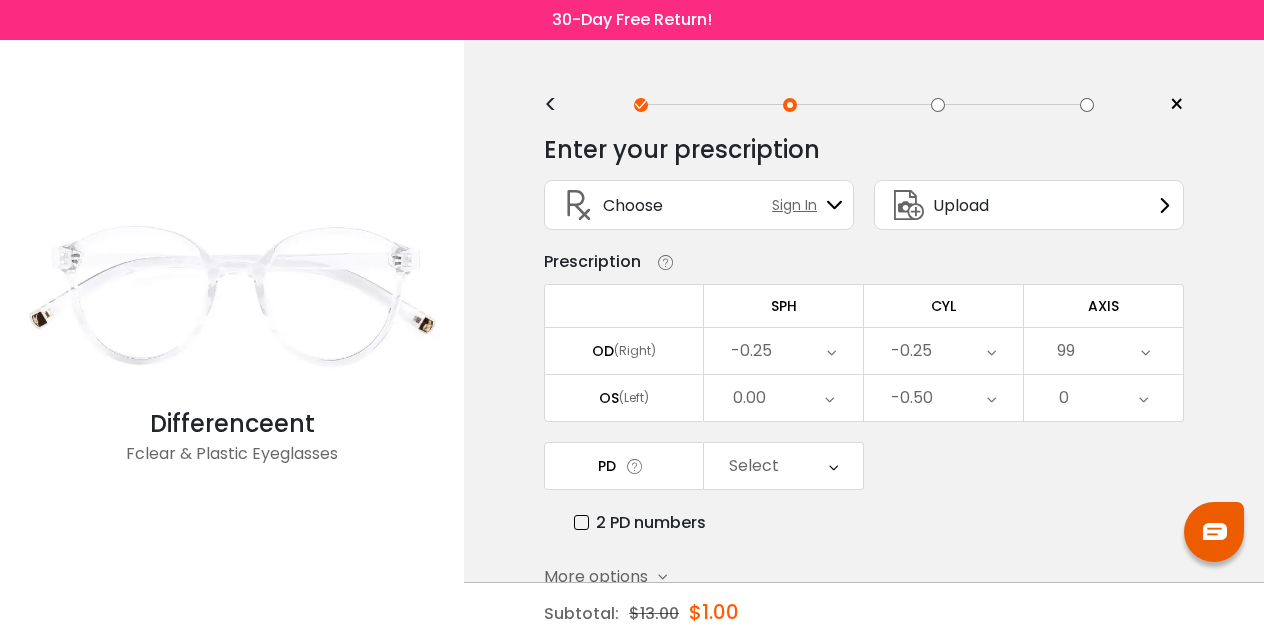 click at bounding box center (1143, 398) 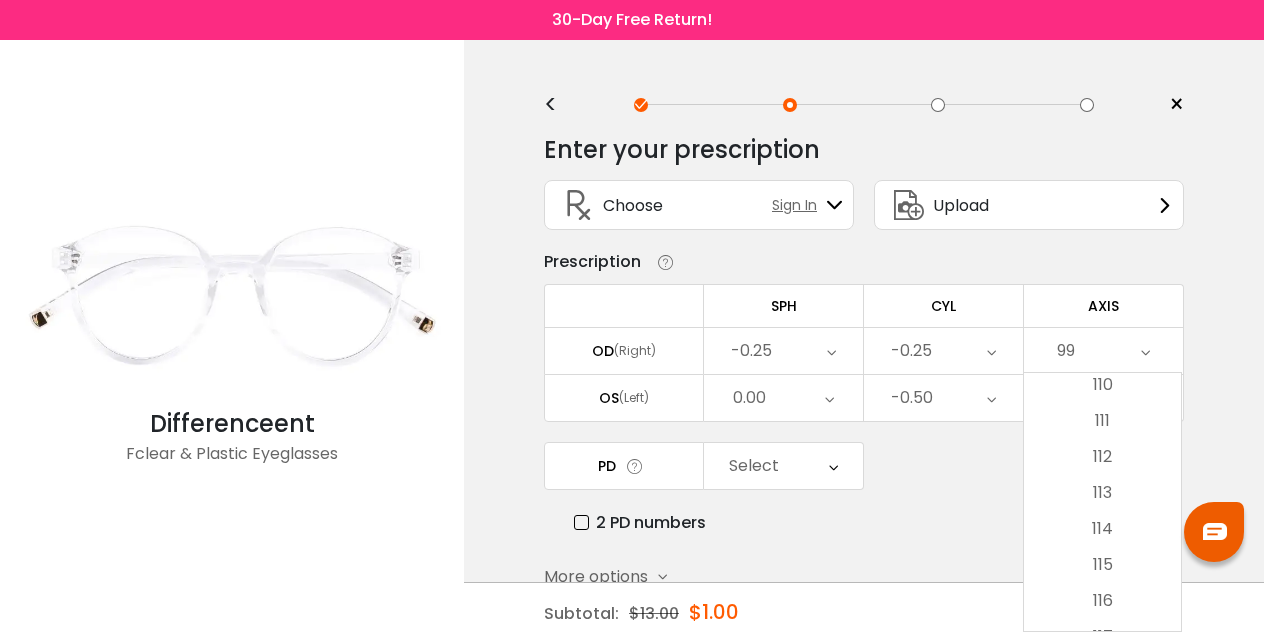 scroll, scrollTop: 3967, scrollLeft: 0, axis: vertical 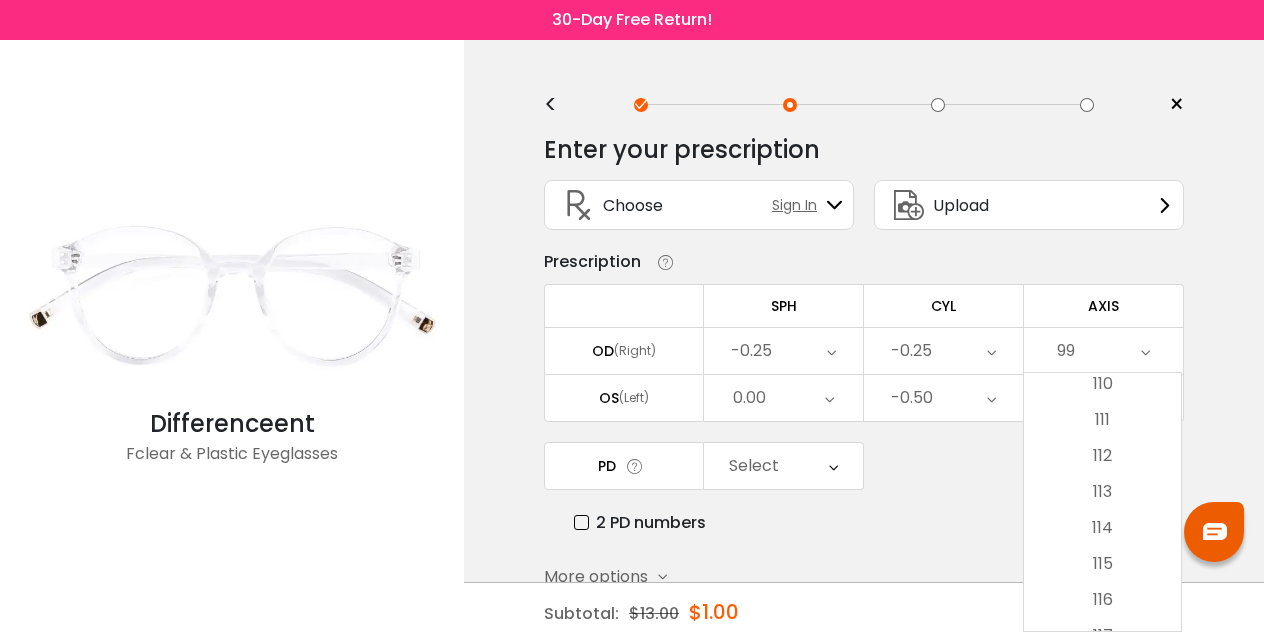click on "104" at bounding box center [1102, 168] 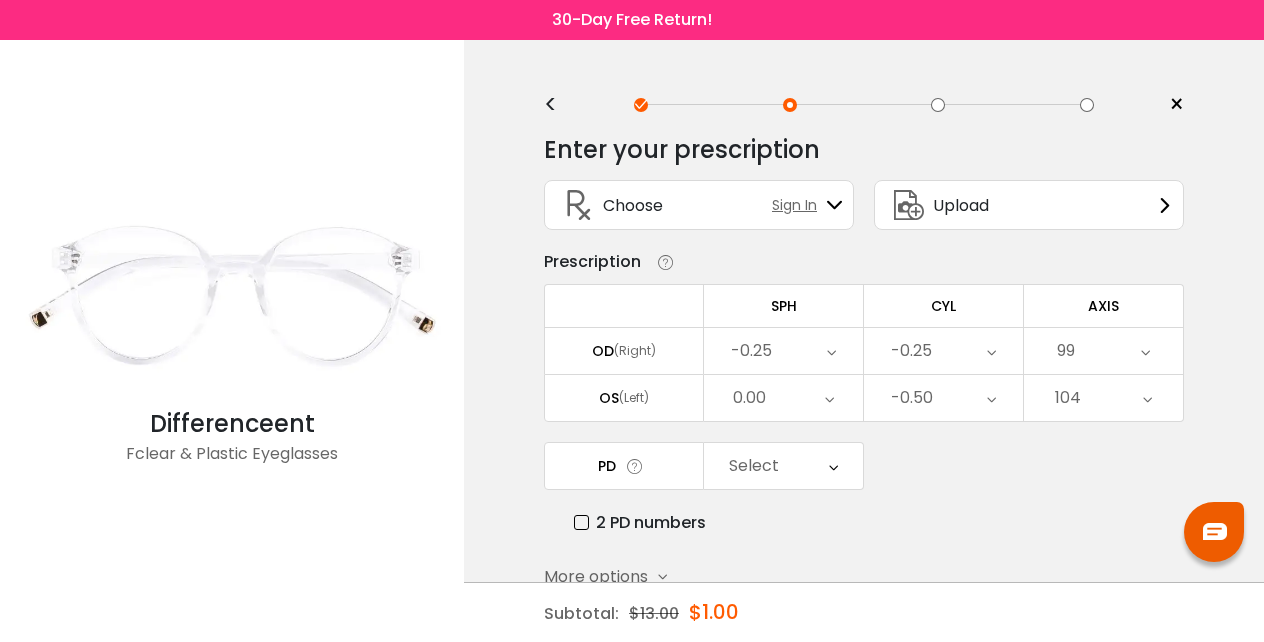 click at bounding box center (833, 466) 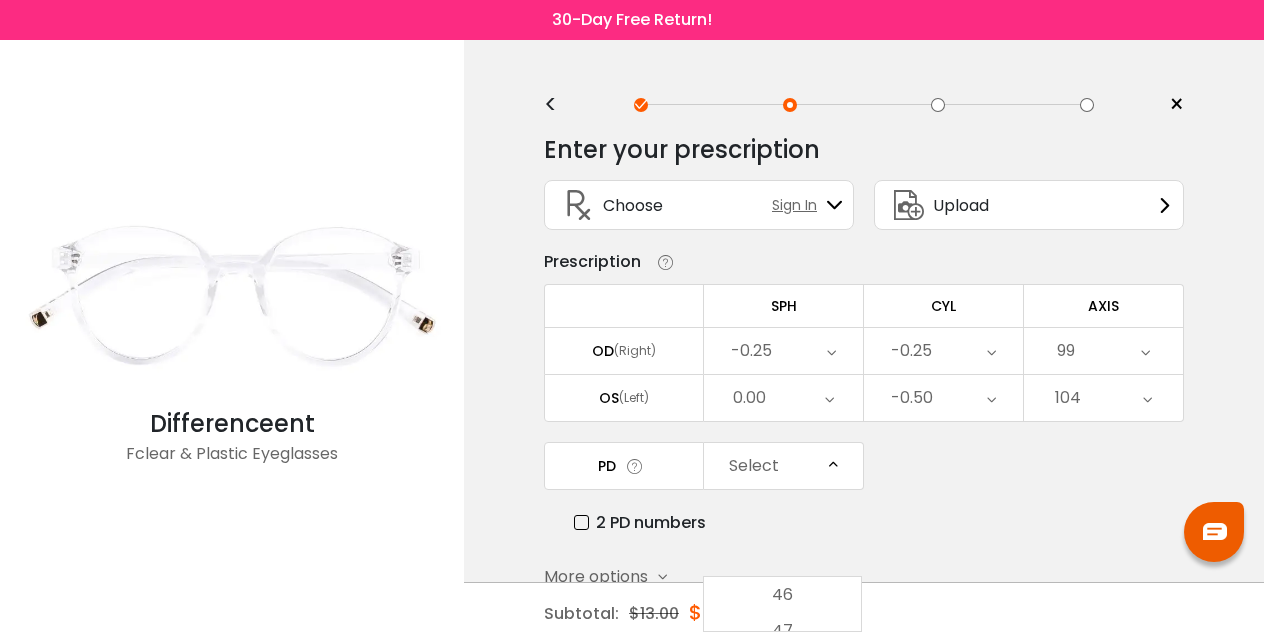 scroll, scrollTop: 550, scrollLeft: 0, axis: vertical 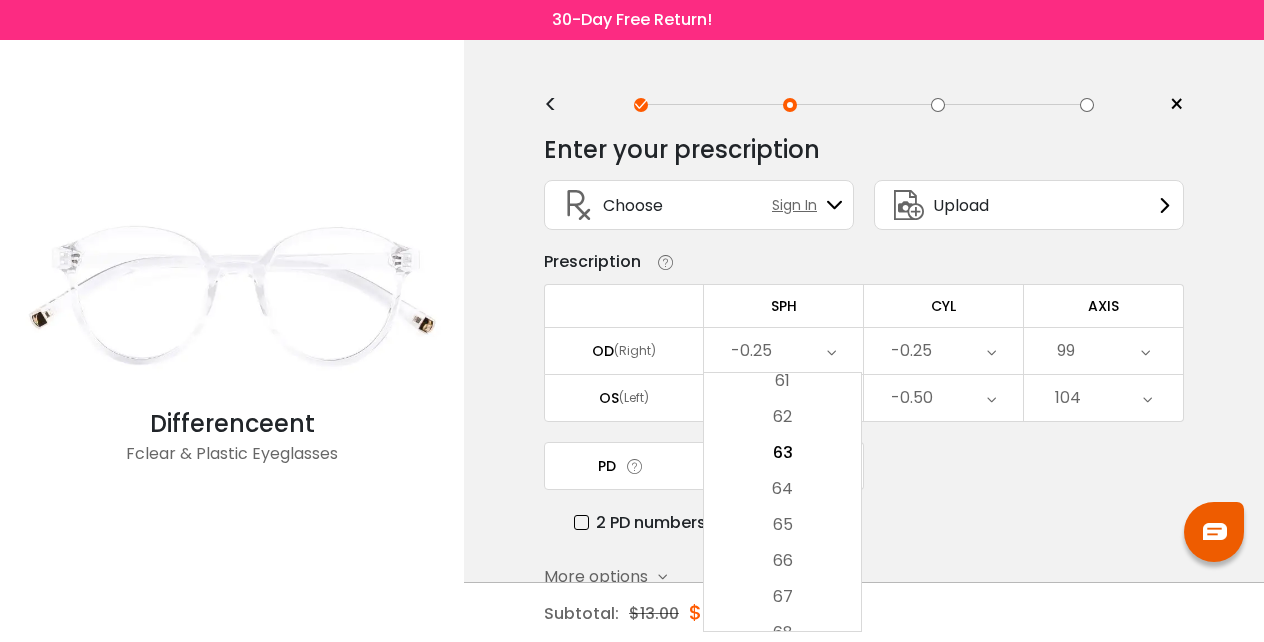 click on "63" at bounding box center [782, 453] 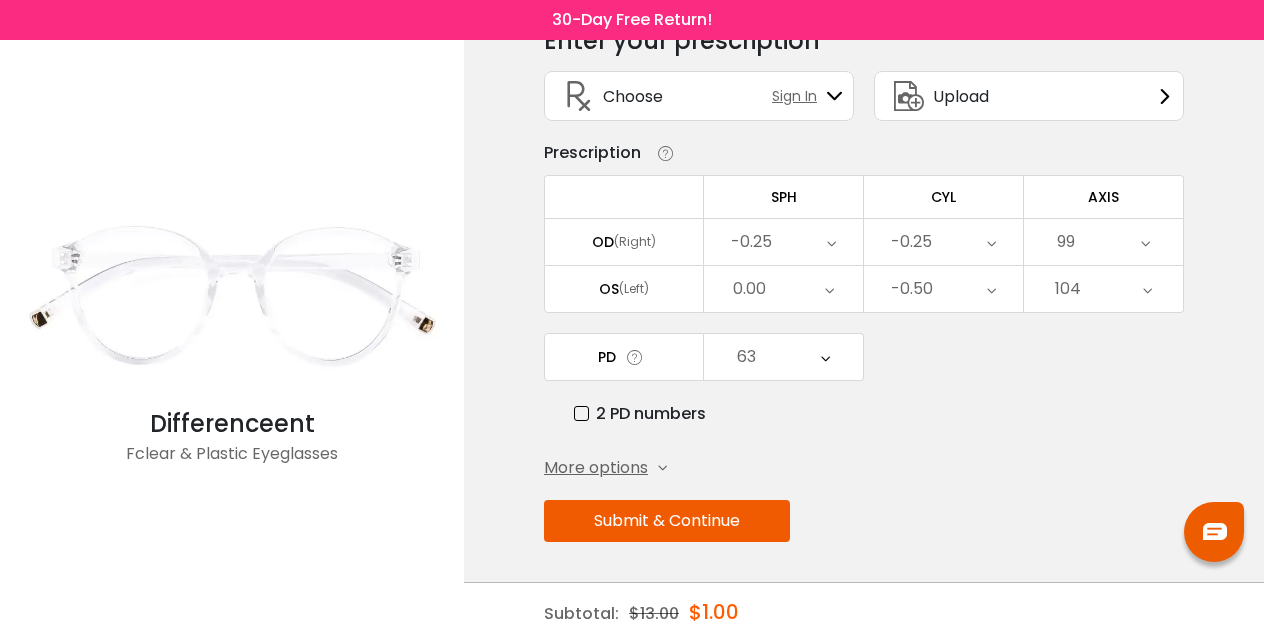 scroll, scrollTop: 163, scrollLeft: 0, axis: vertical 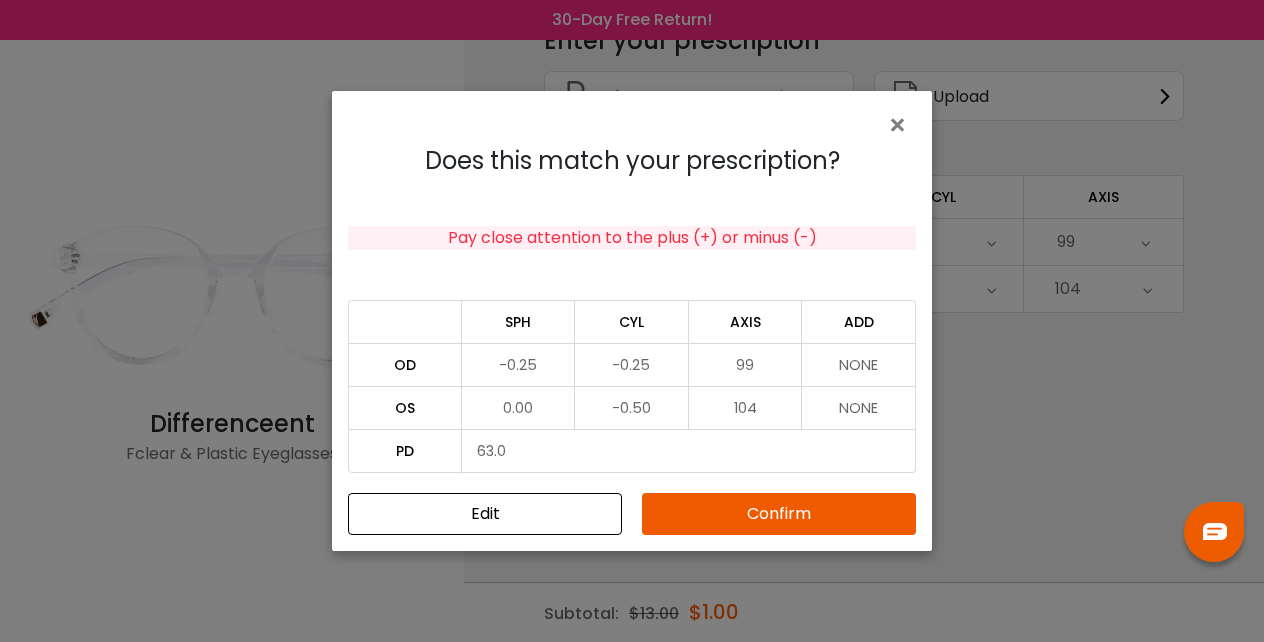 click on "Confirm" at bounding box center (779, 514) 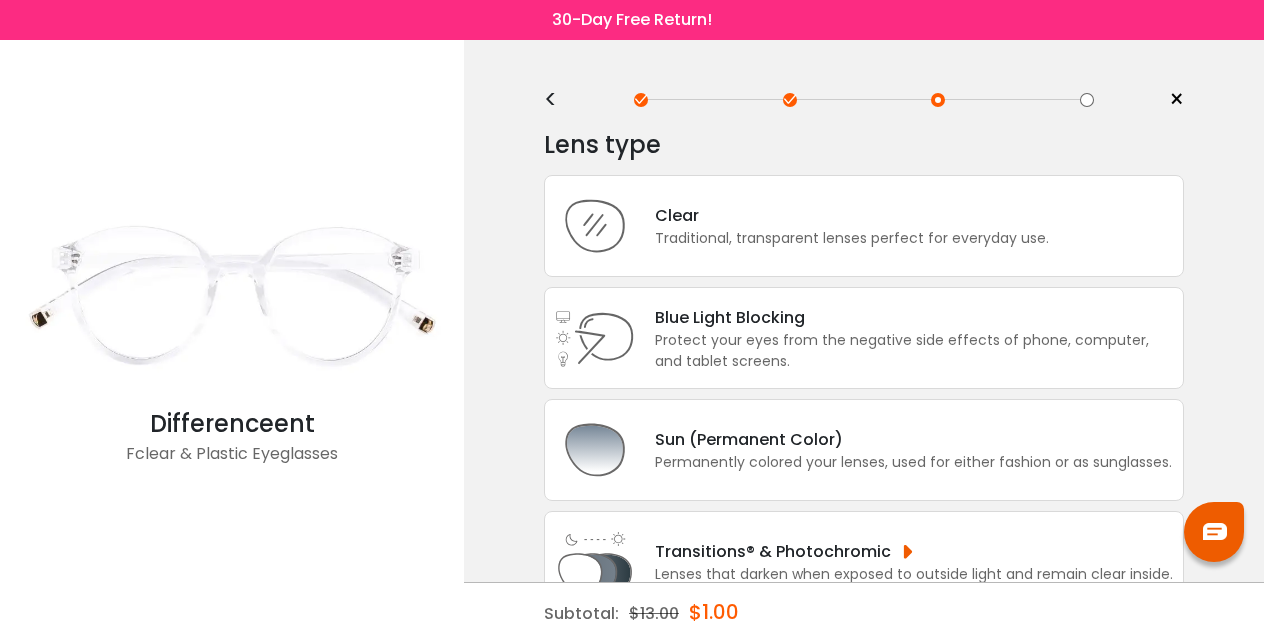 scroll, scrollTop: 0, scrollLeft: 0, axis: both 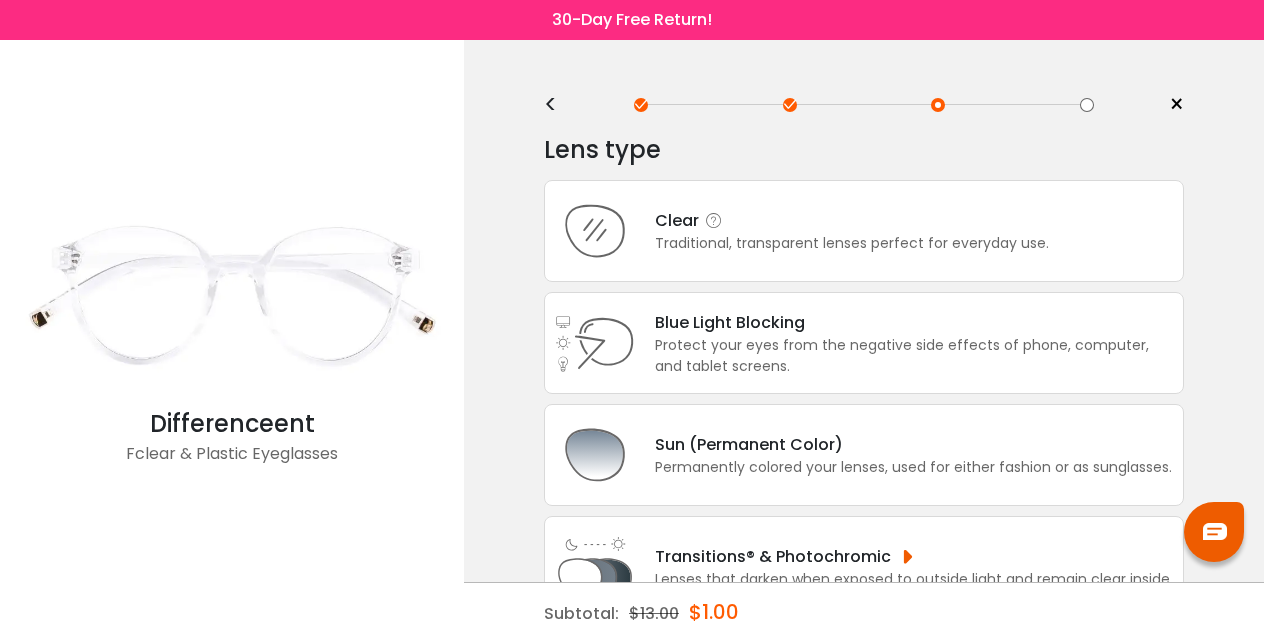 click on "Traditional, transparent lenses perfect for everyday use." at bounding box center [852, 243] 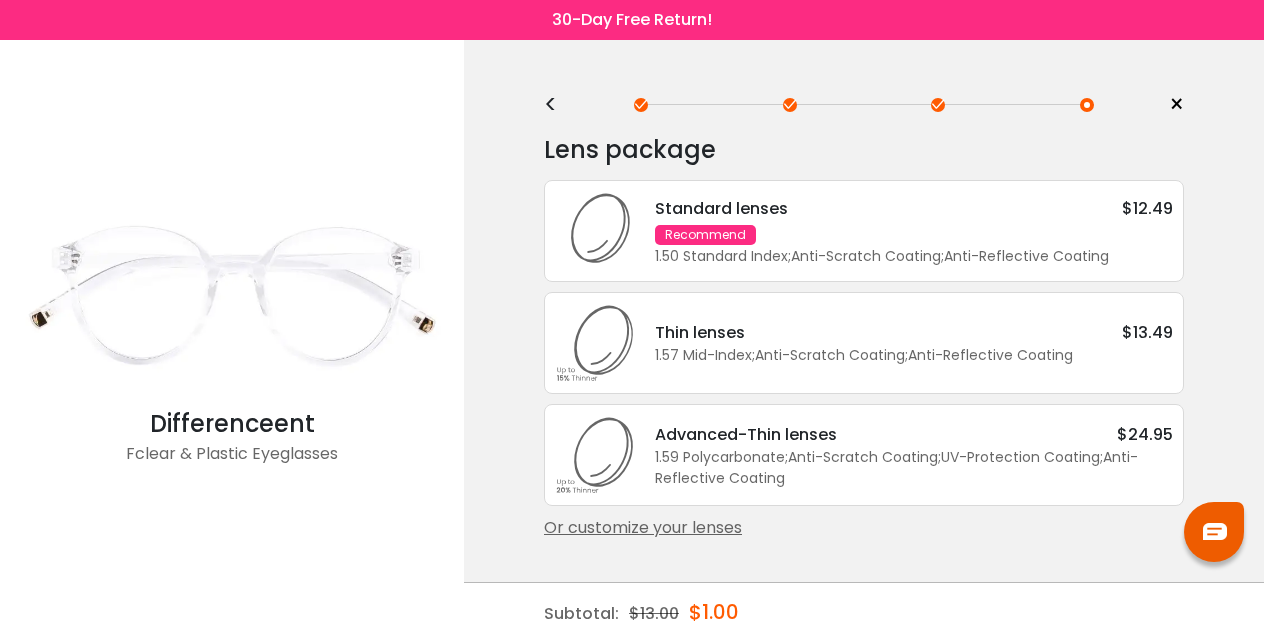 scroll, scrollTop: 0, scrollLeft: 0, axis: both 